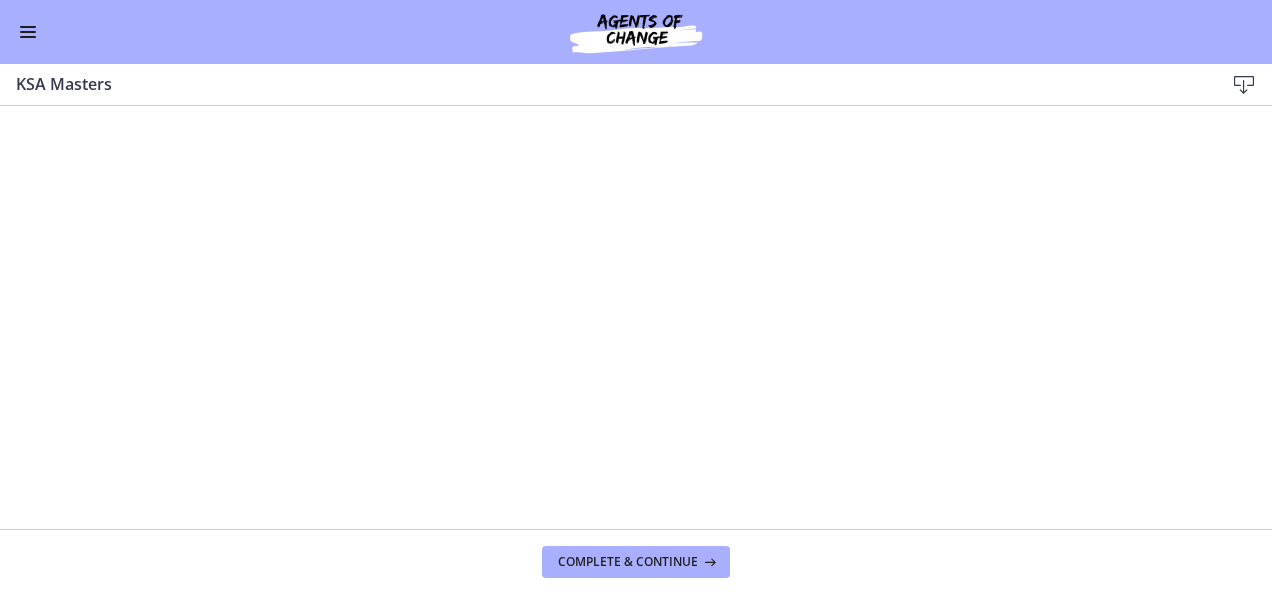 scroll, scrollTop: 0, scrollLeft: 0, axis: both 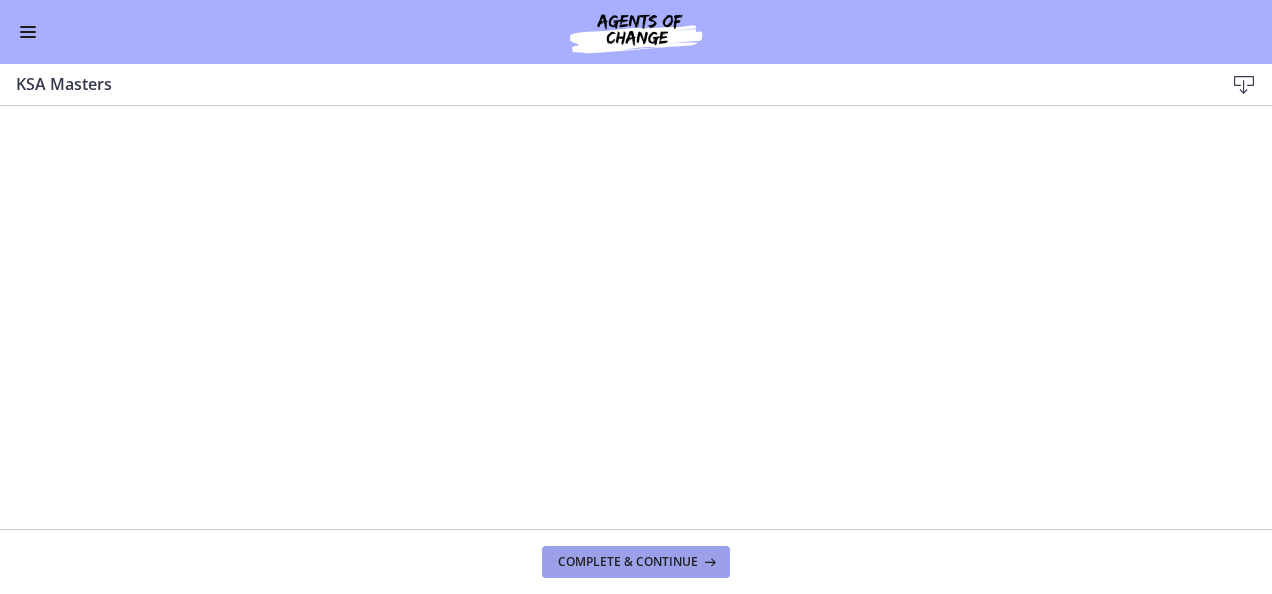 click on "Complete & continue" at bounding box center [628, 562] 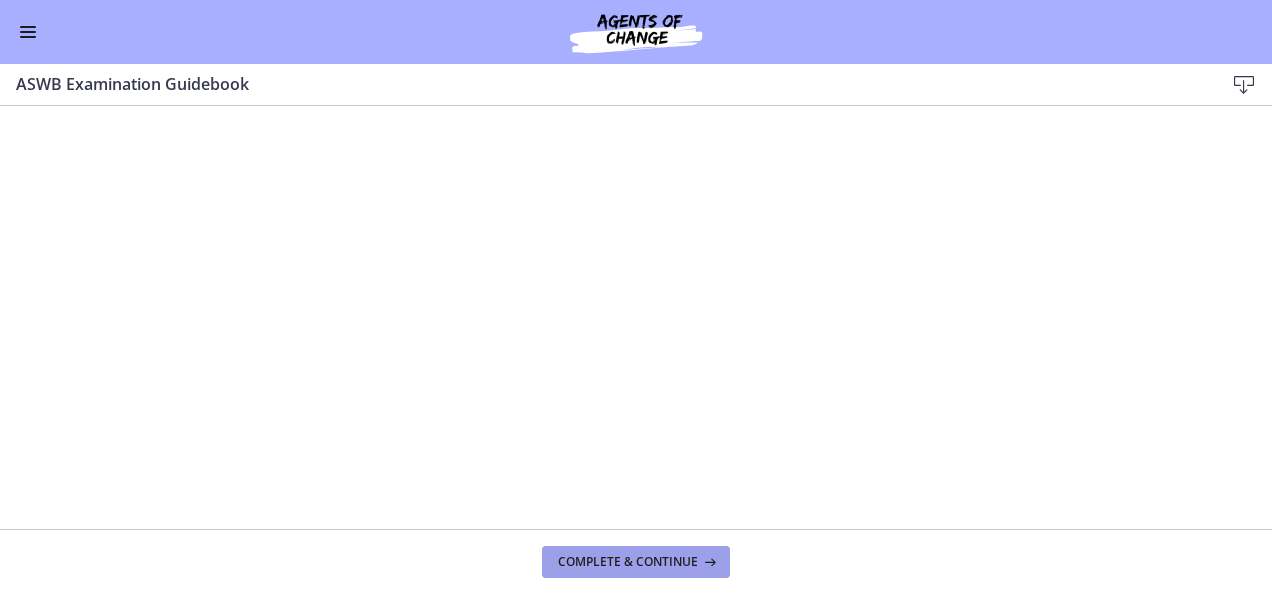 click on "Complete & continue" at bounding box center (628, 562) 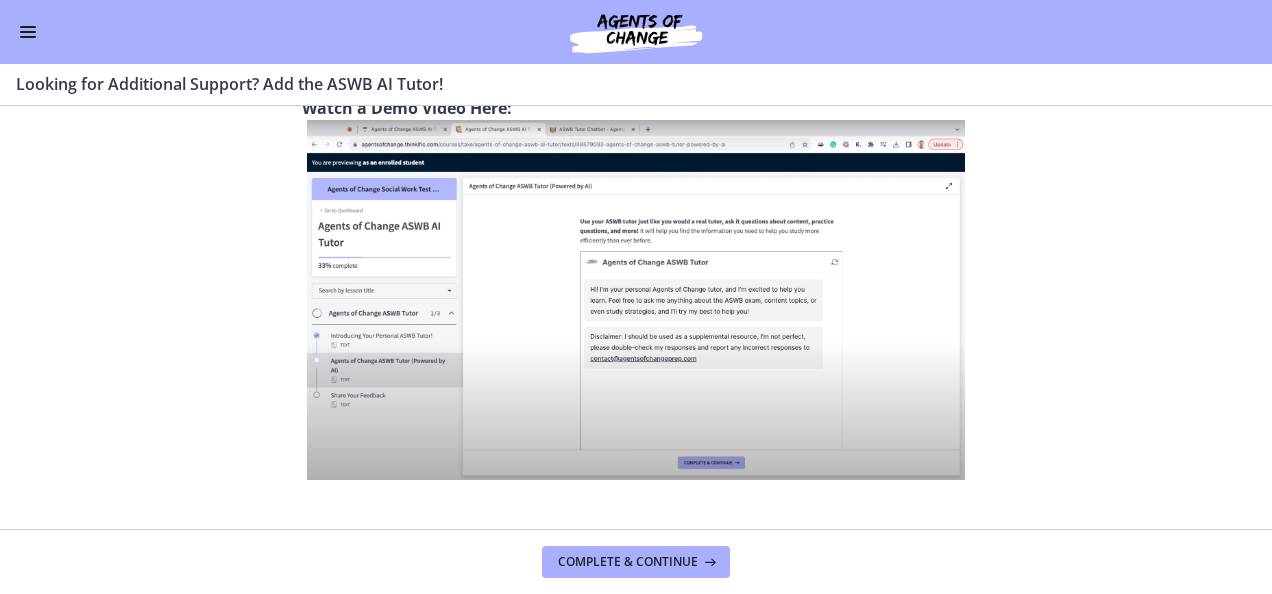 scroll, scrollTop: 926, scrollLeft: 0, axis: vertical 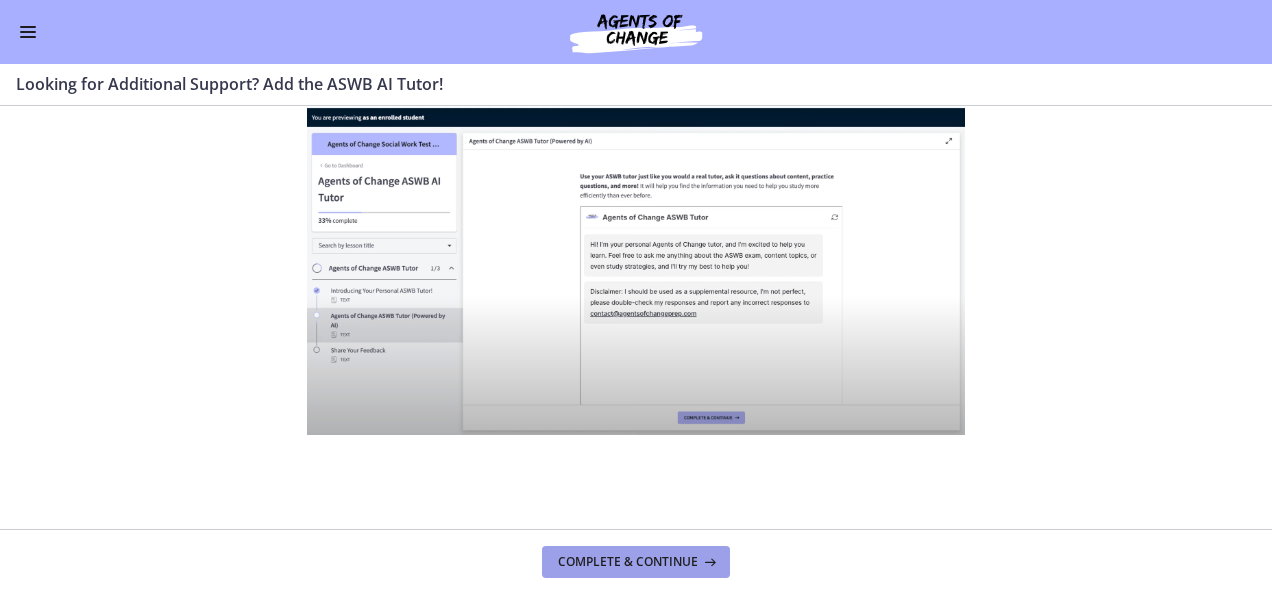 click on "Complete & continue" at bounding box center [628, 562] 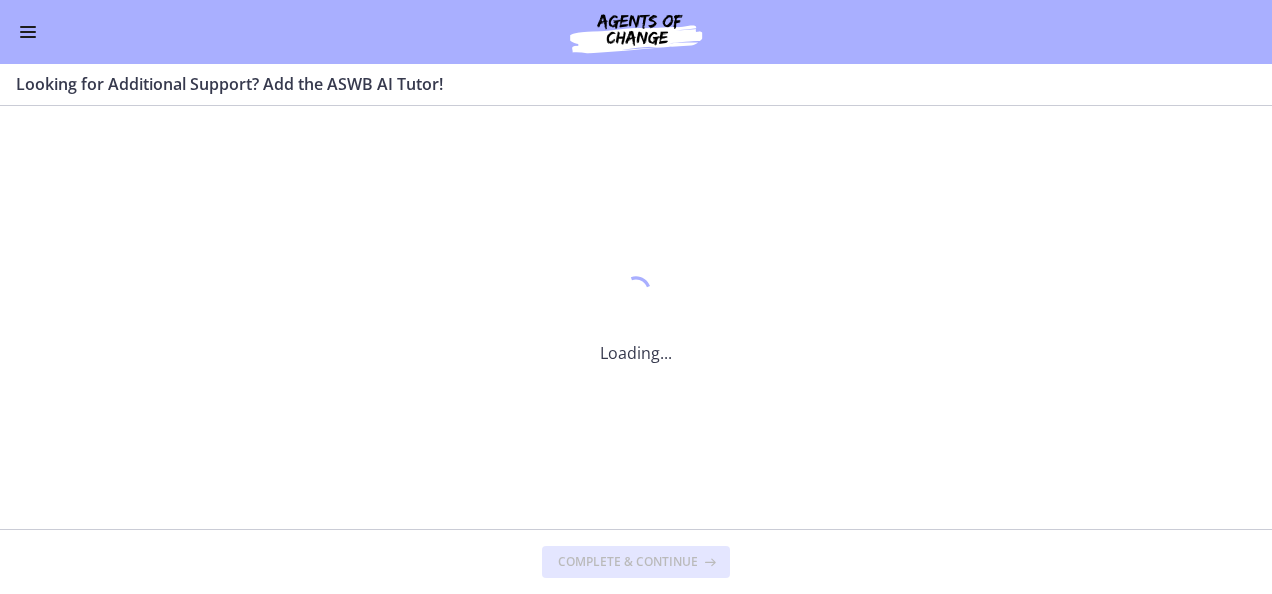scroll, scrollTop: 0, scrollLeft: 0, axis: both 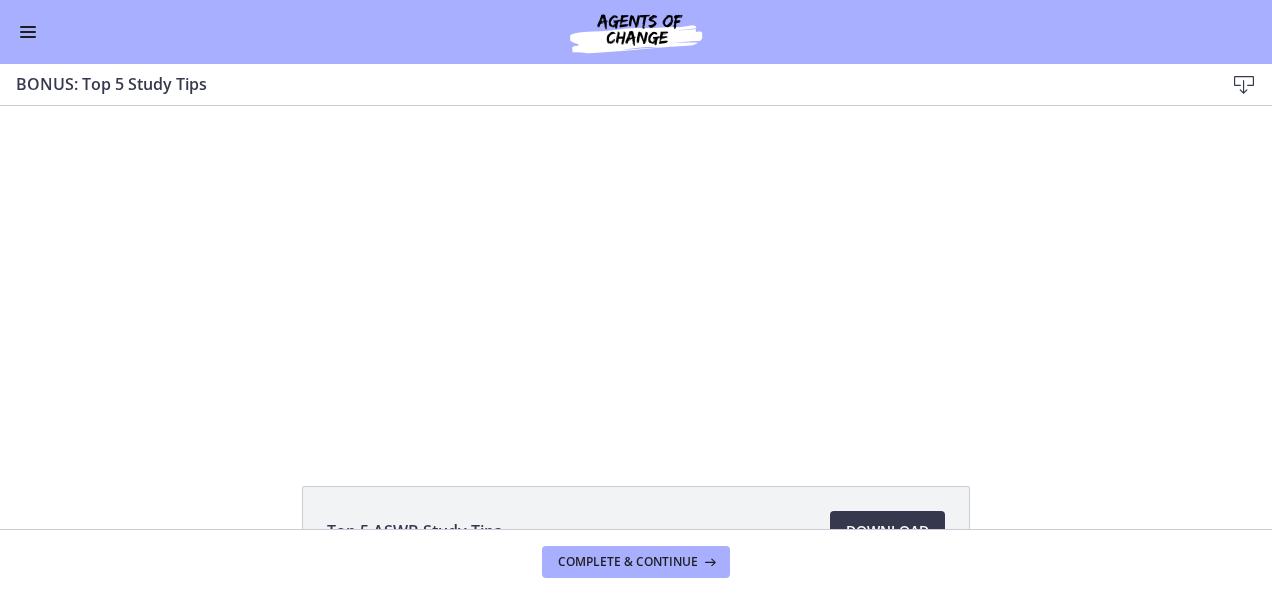 drag, startPoint x: 1258, startPoint y: 212, endPoint x: 1231, endPoint y: 81, distance: 133.75351 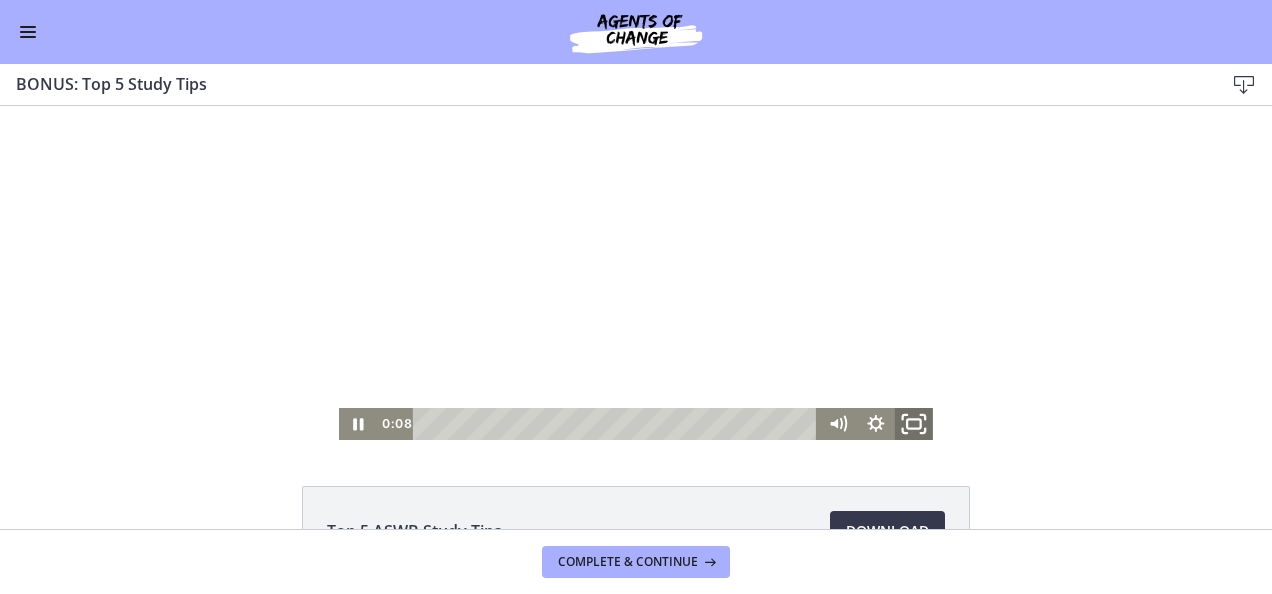 click 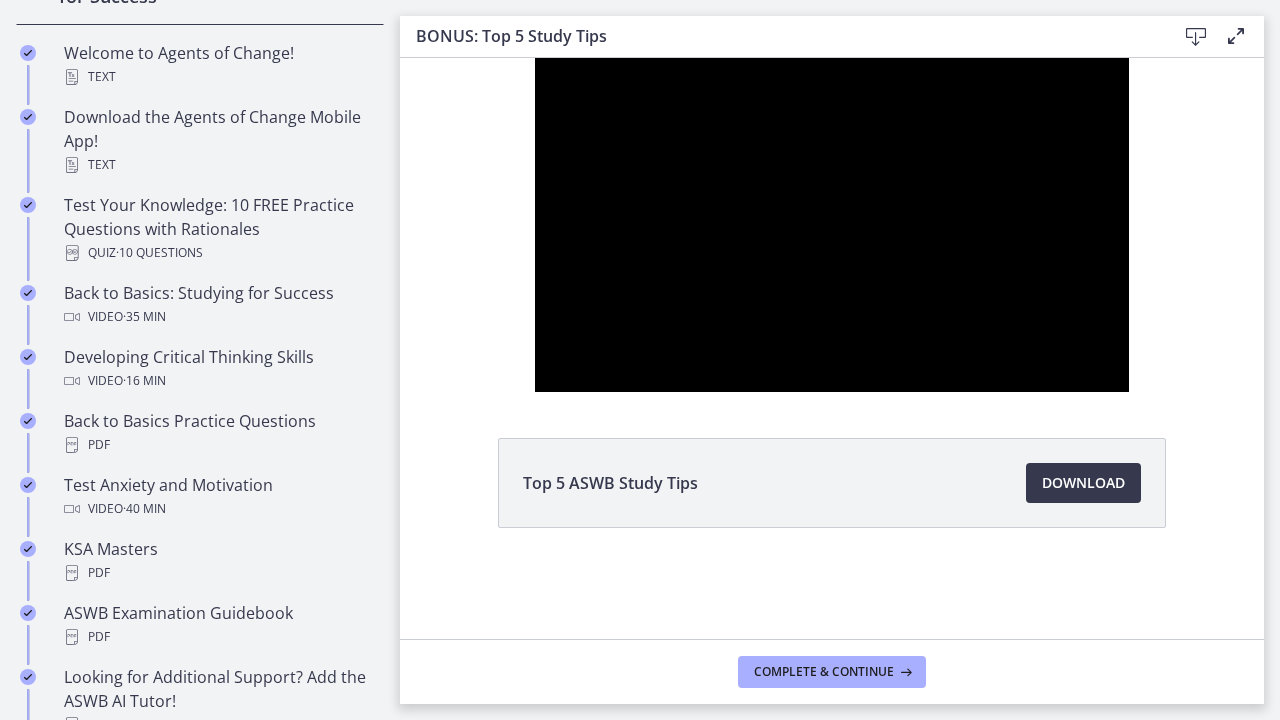 type 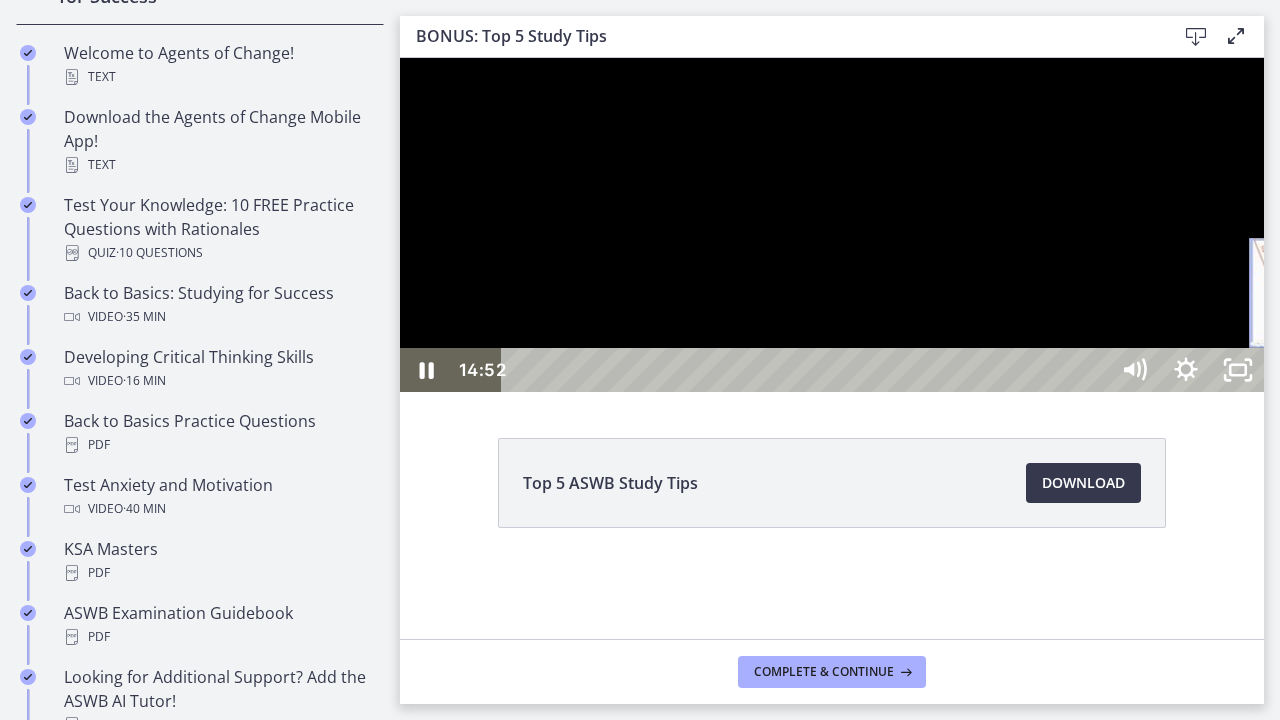 click on "14:52" at bounding box center [807, 370] 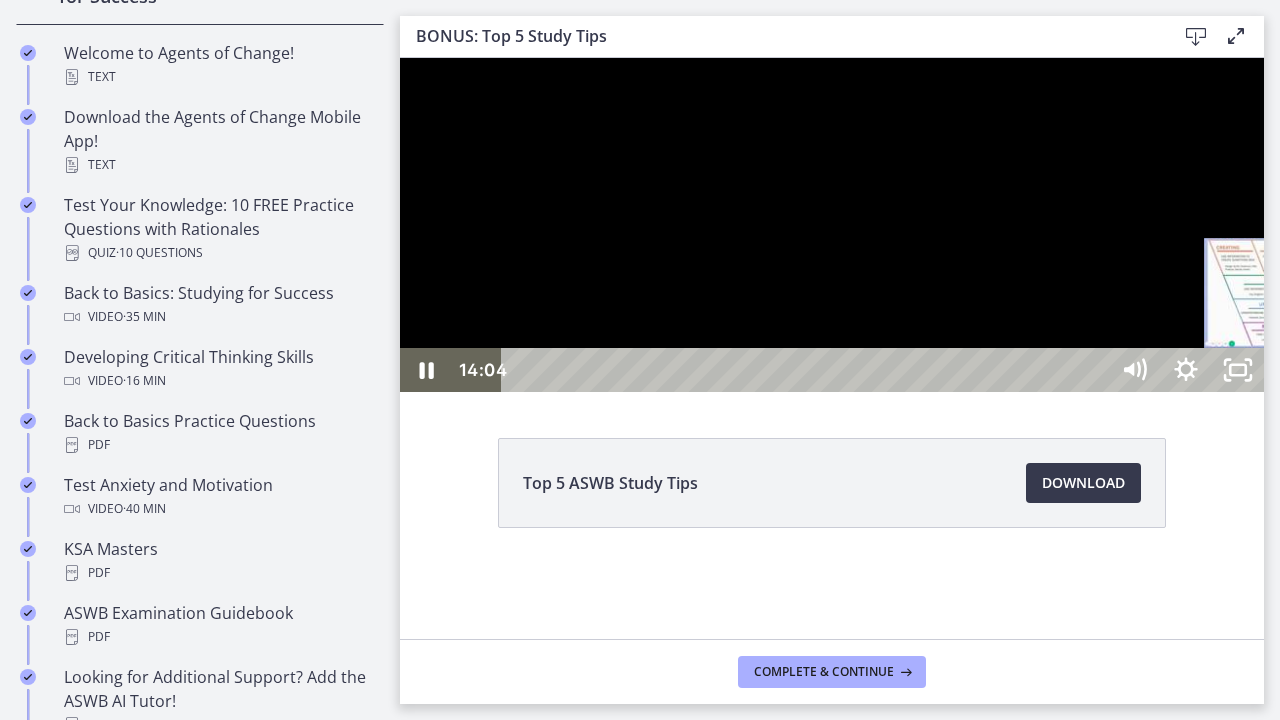click on "14:04" at bounding box center [807, 370] 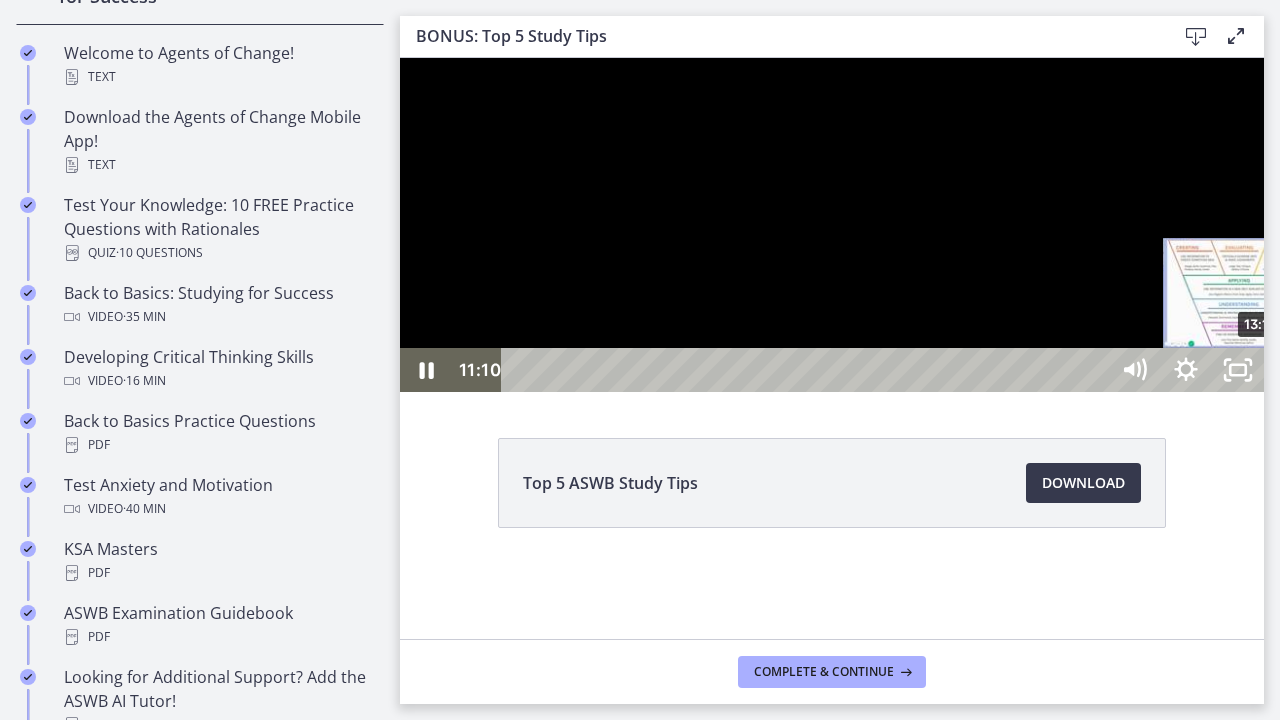 click on "13:19" at bounding box center [807, 370] 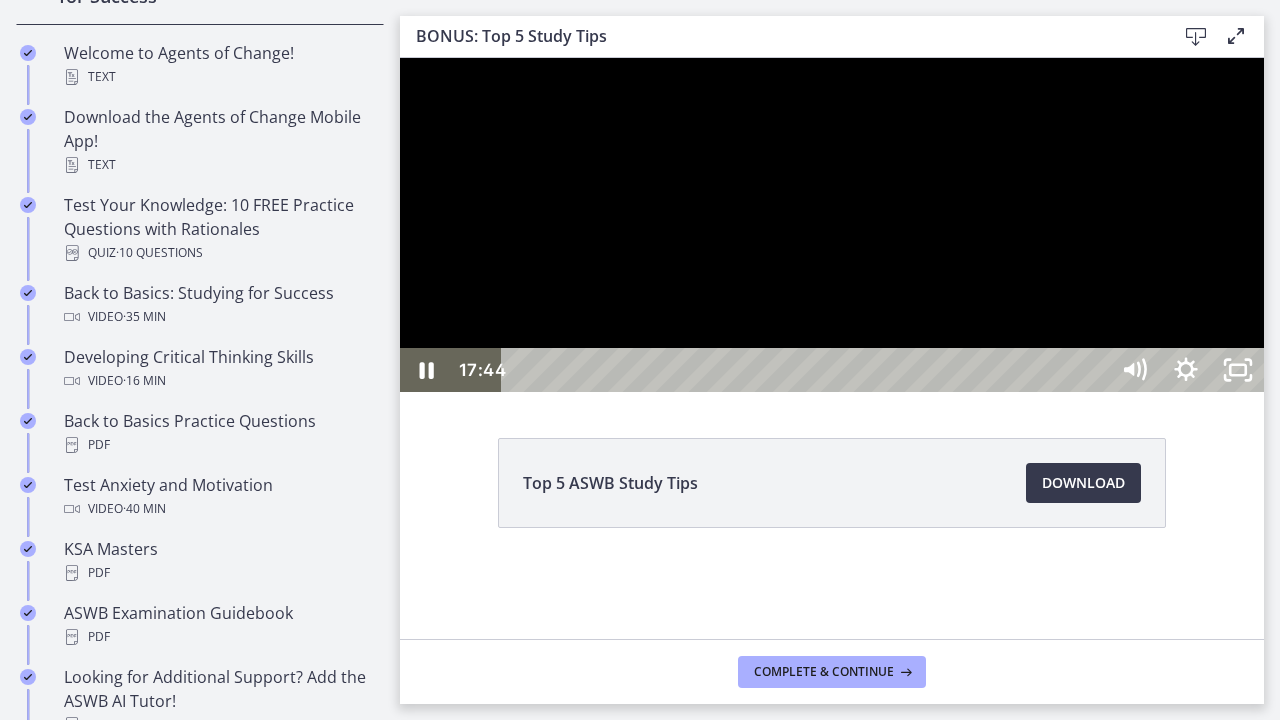 click on "17:43" at bounding box center (807, 370) 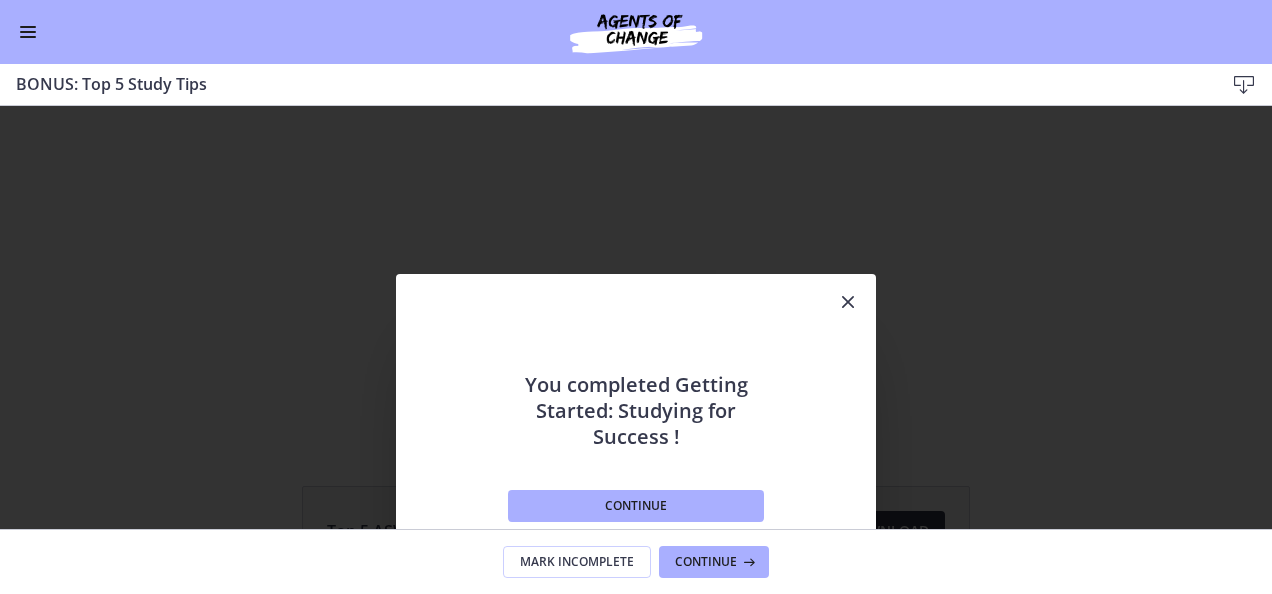 scroll, scrollTop: 433, scrollLeft: 0, axis: vertical 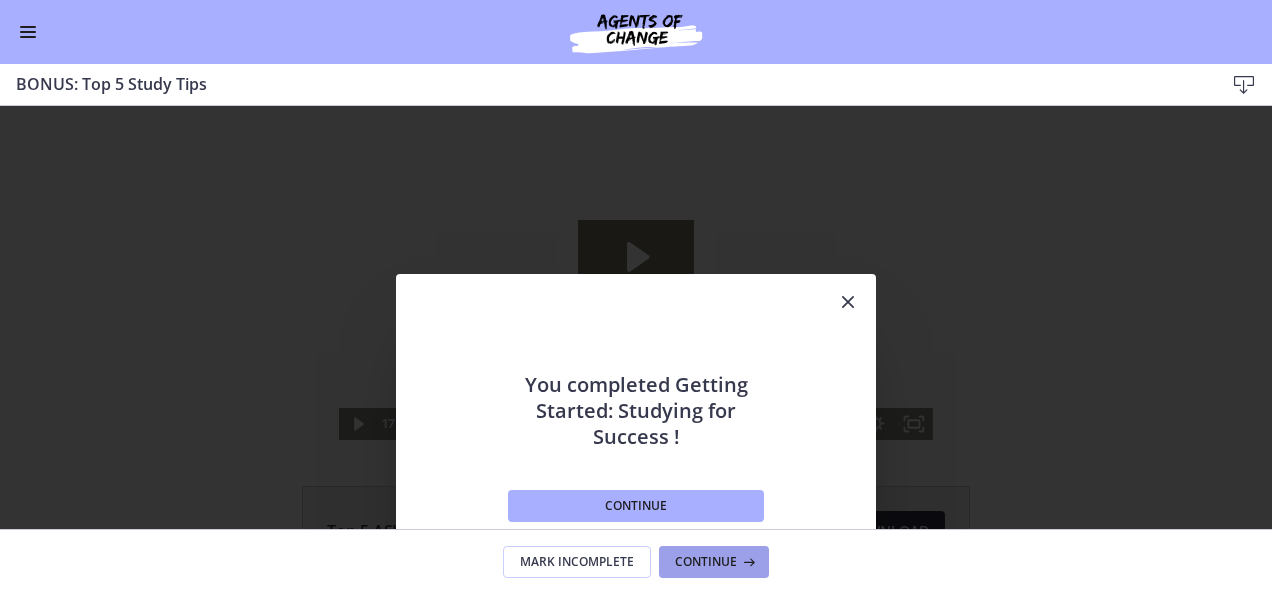 click on "Continue" at bounding box center (714, 562) 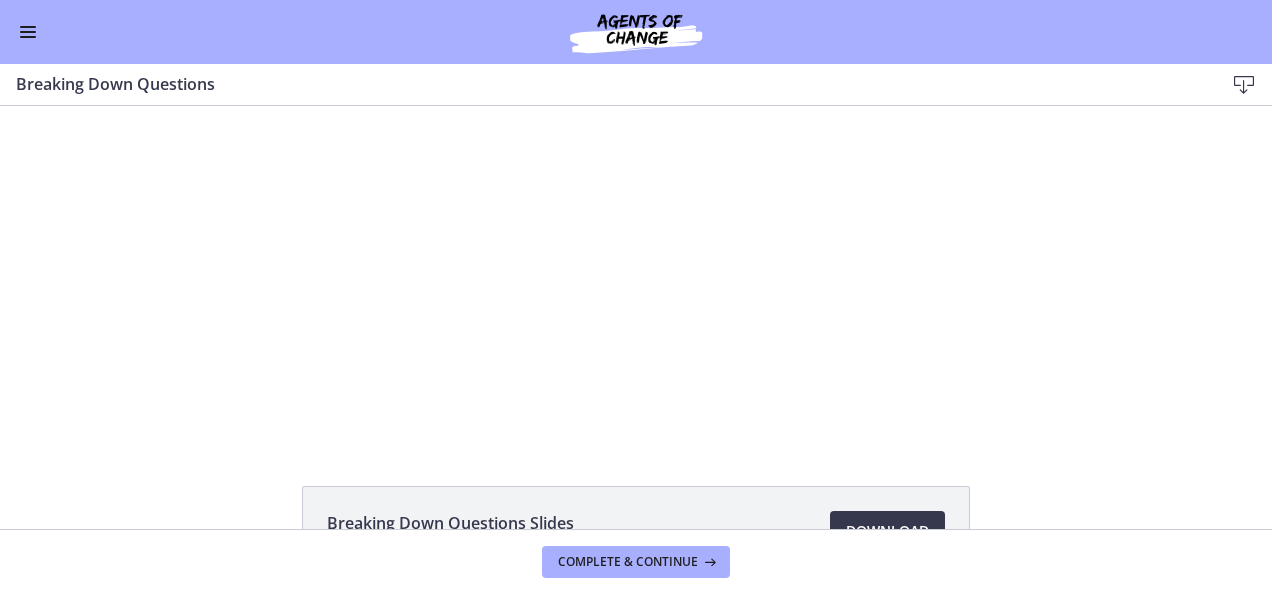 scroll, scrollTop: 0, scrollLeft: 0, axis: both 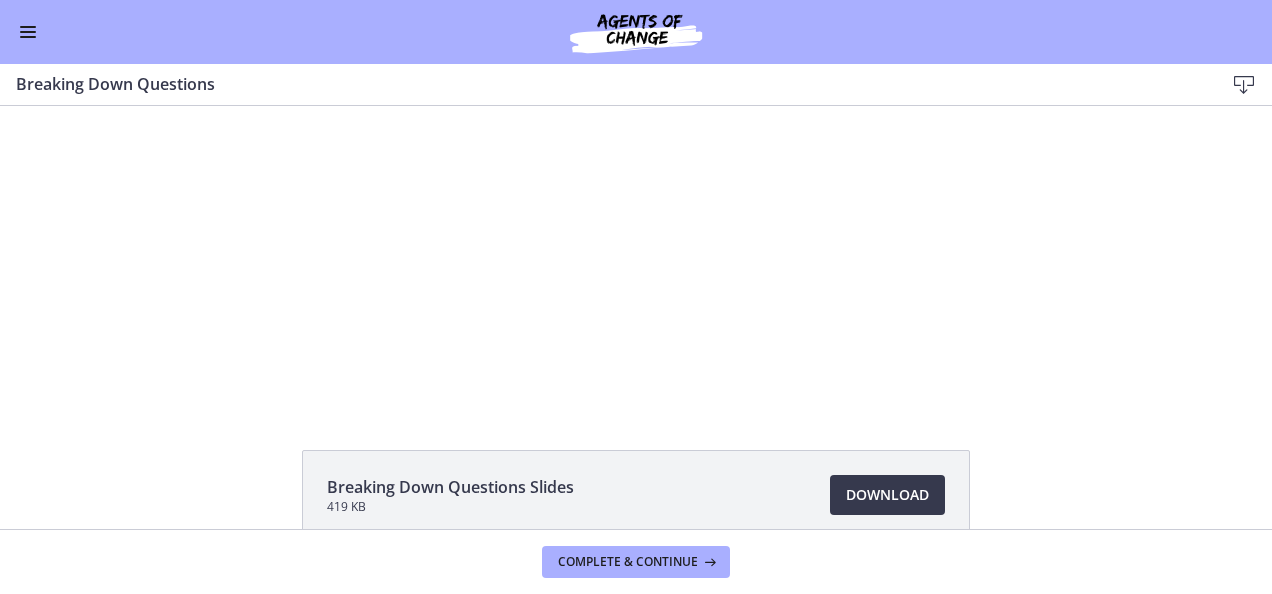 drag, startPoint x: 1268, startPoint y: 241, endPoint x: 1246, endPoint y: 187, distance: 58.30952 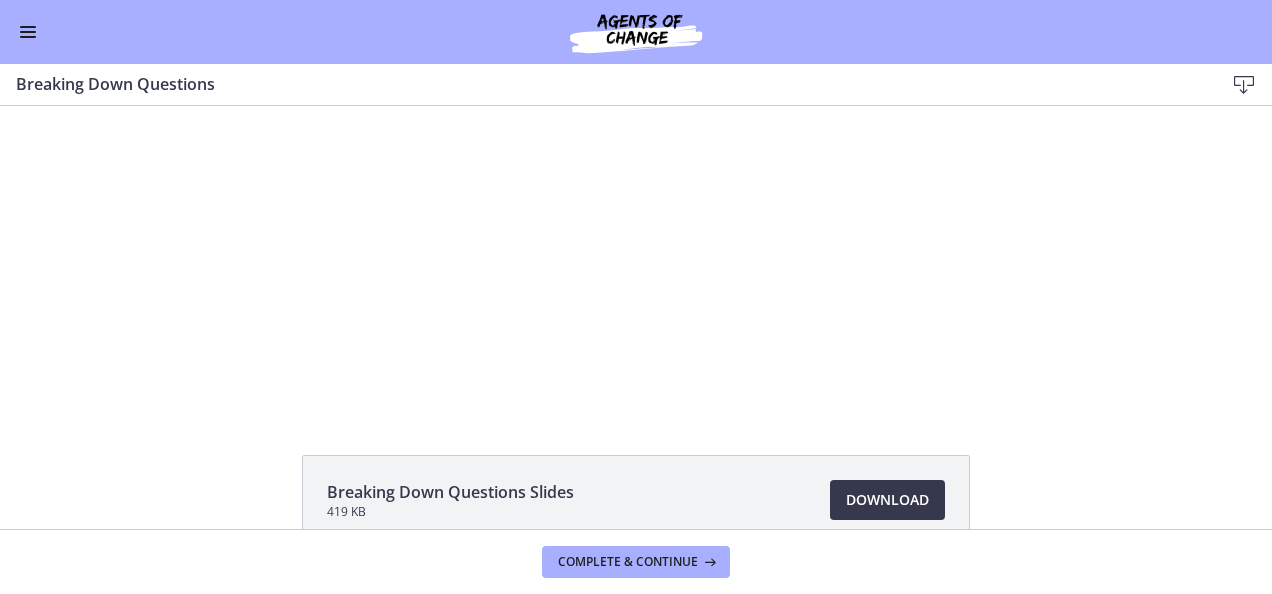 click at bounding box center [28, 32] 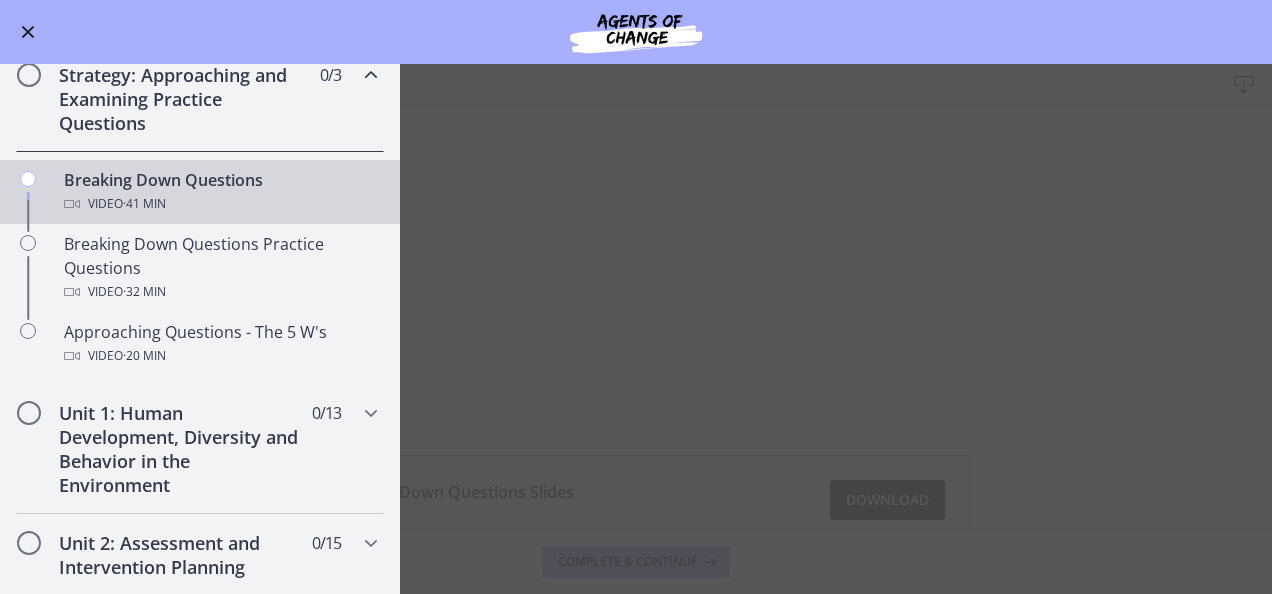 scroll, scrollTop: 319, scrollLeft: 0, axis: vertical 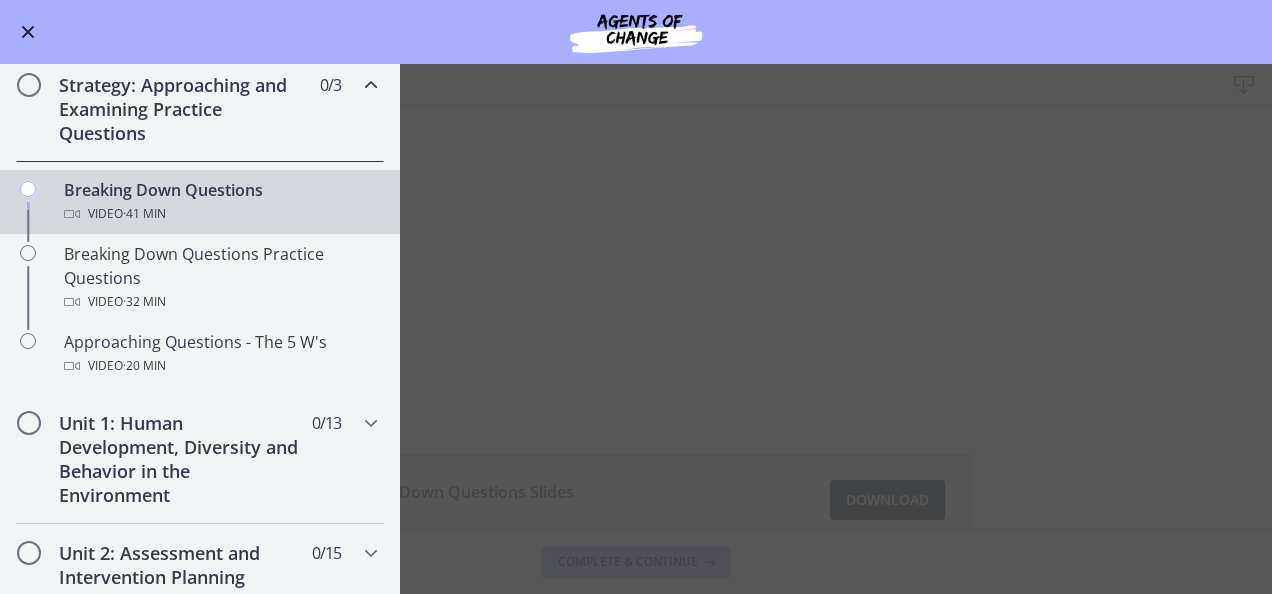 click on "Breaking Down Questions
Download
Enable fullscreen
Breaking Down Questions Slides
419 KB
Download
Opens in a new window
Complete & continue" at bounding box center [636, 329] 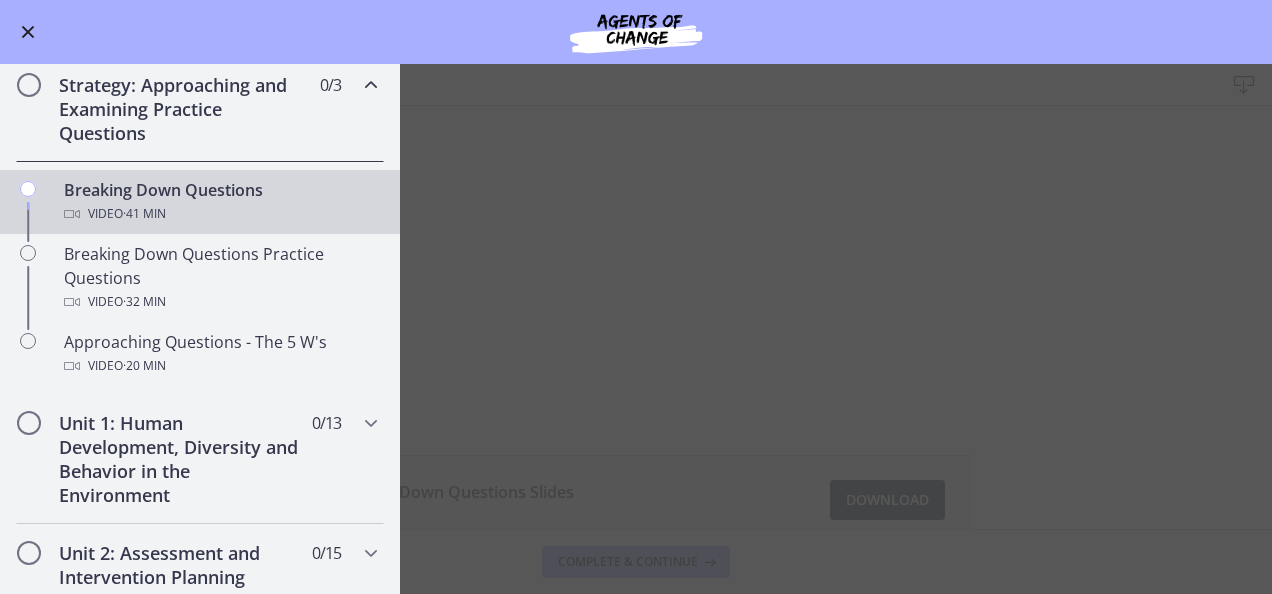 click at bounding box center [28, 32] 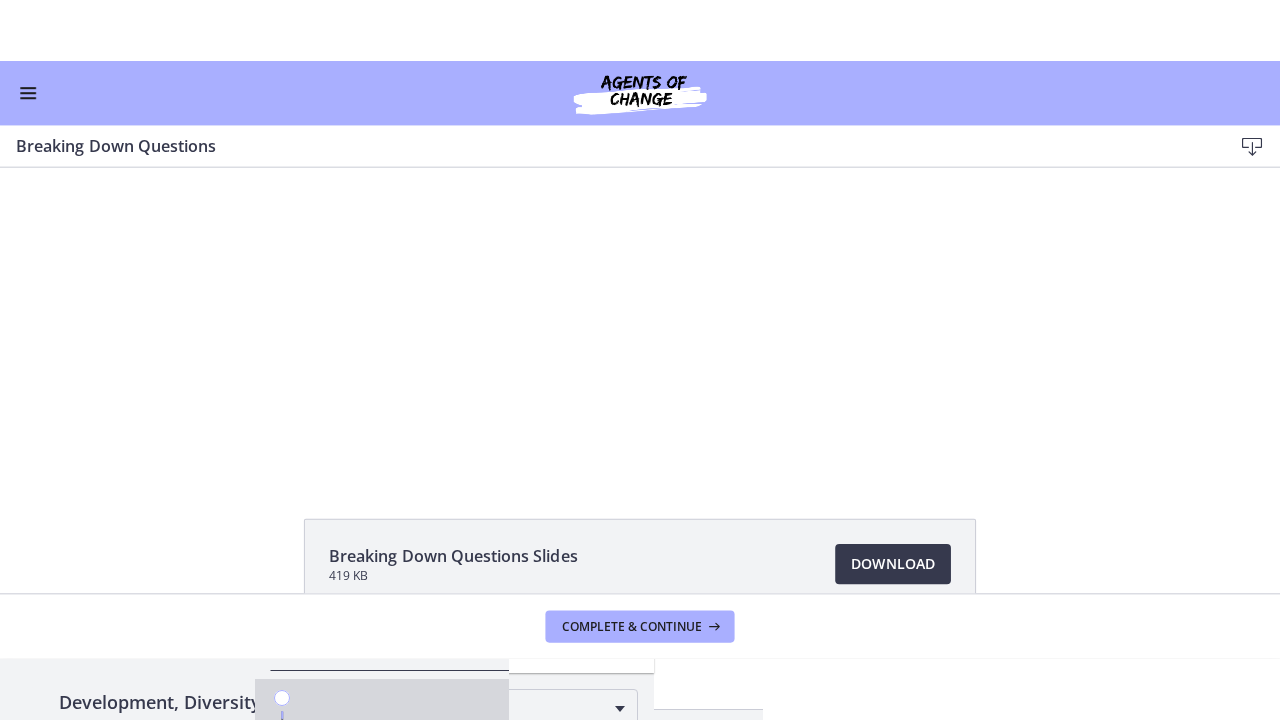 scroll, scrollTop: 0, scrollLeft: 0, axis: both 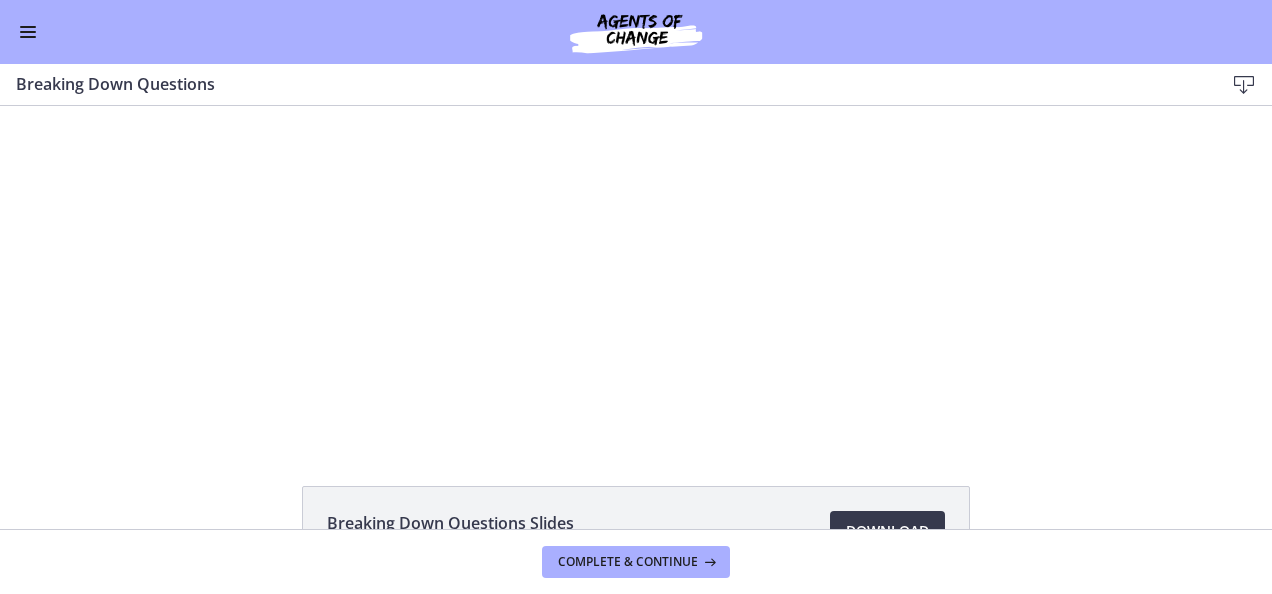 type 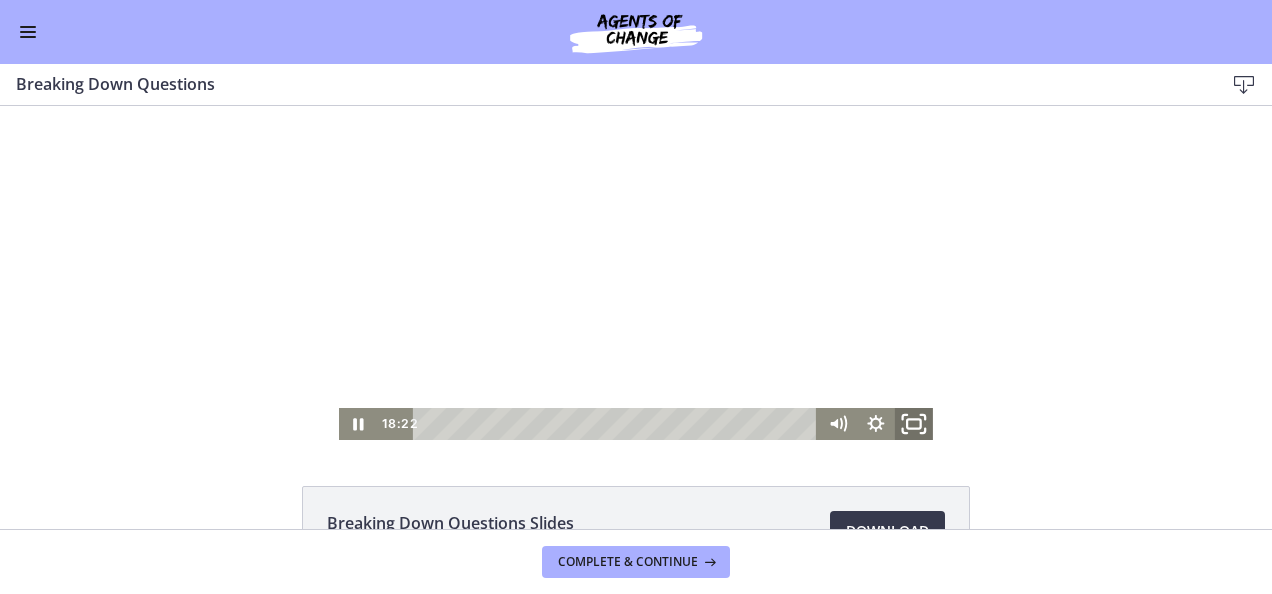 click 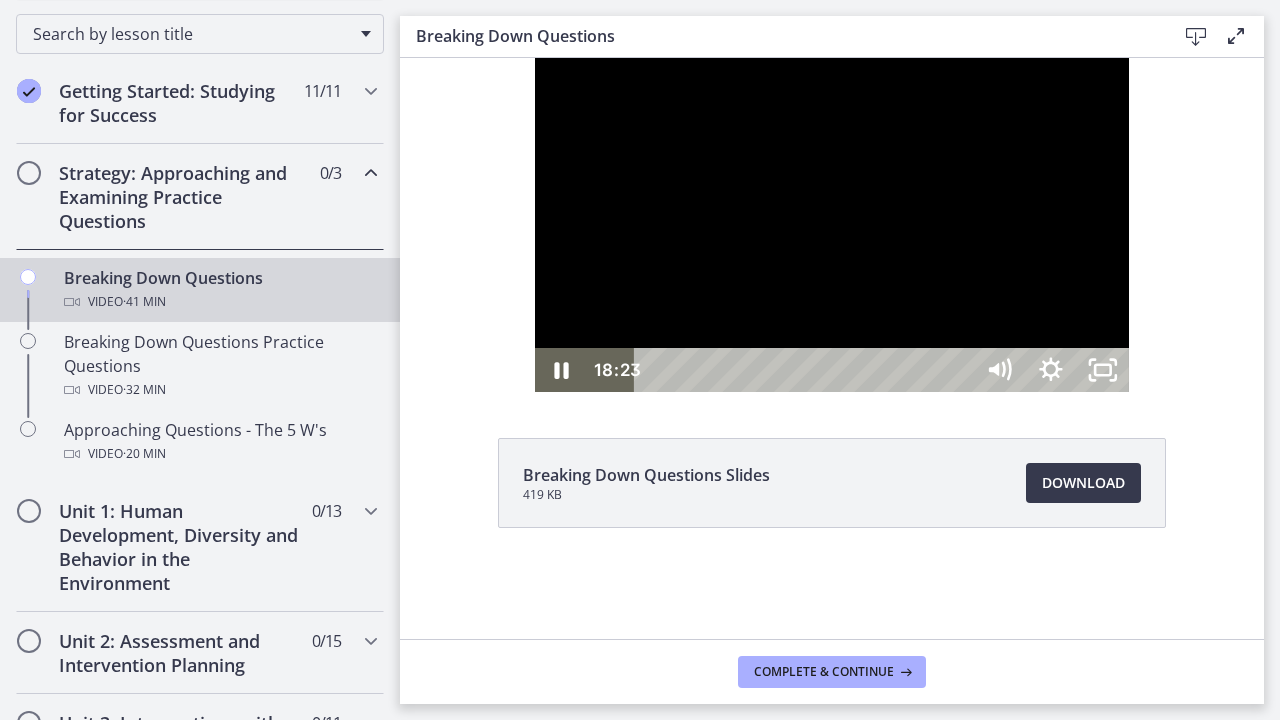 scroll, scrollTop: 322, scrollLeft: 0, axis: vertical 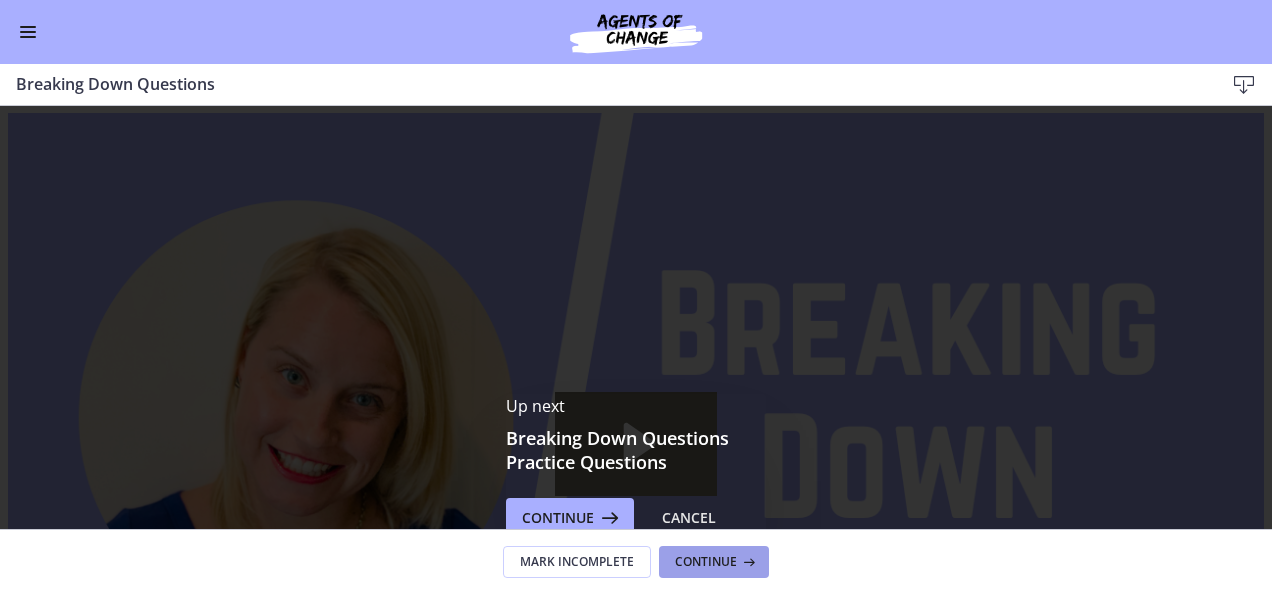 click on "Continue" at bounding box center (706, 562) 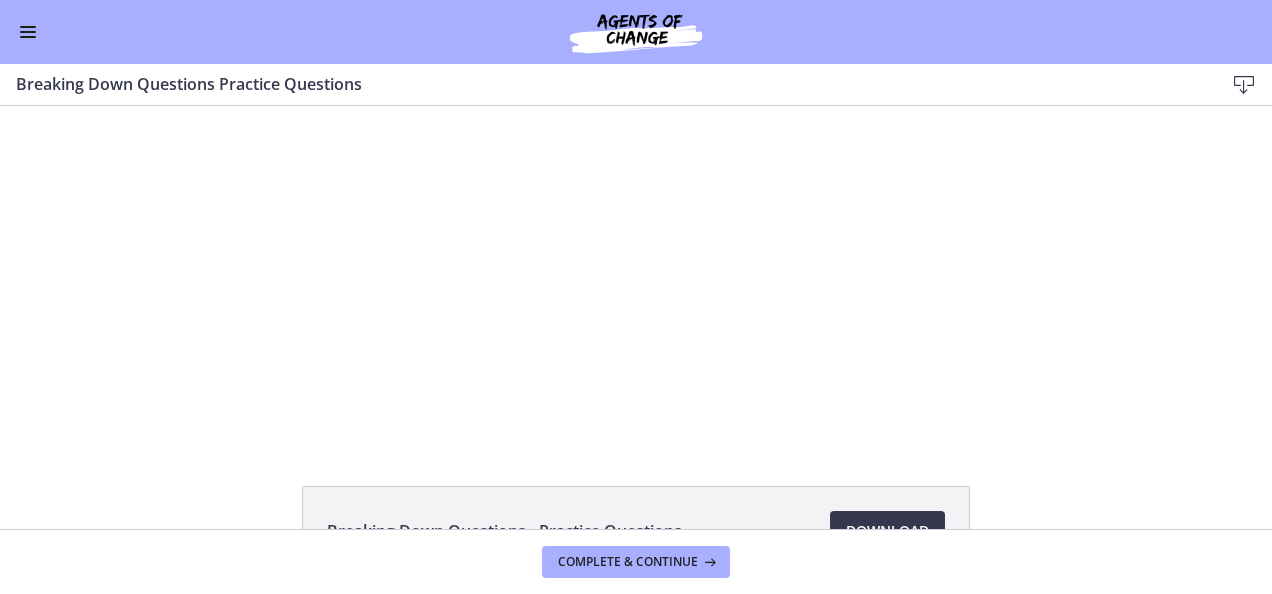 scroll, scrollTop: 0, scrollLeft: 0, axis: both 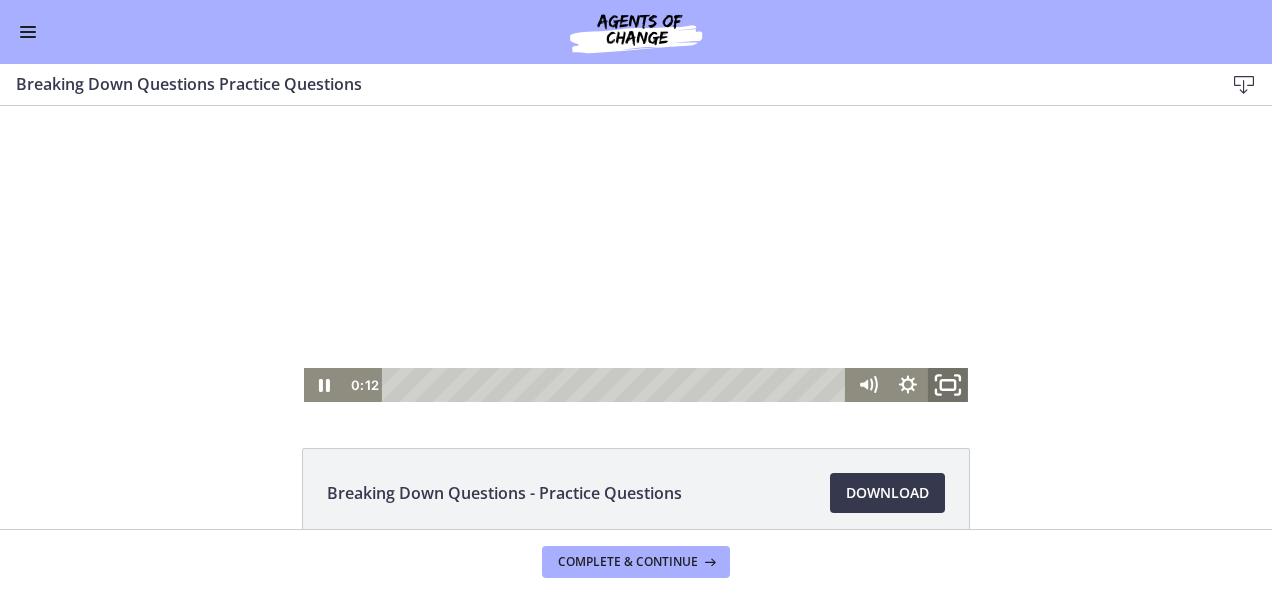 click 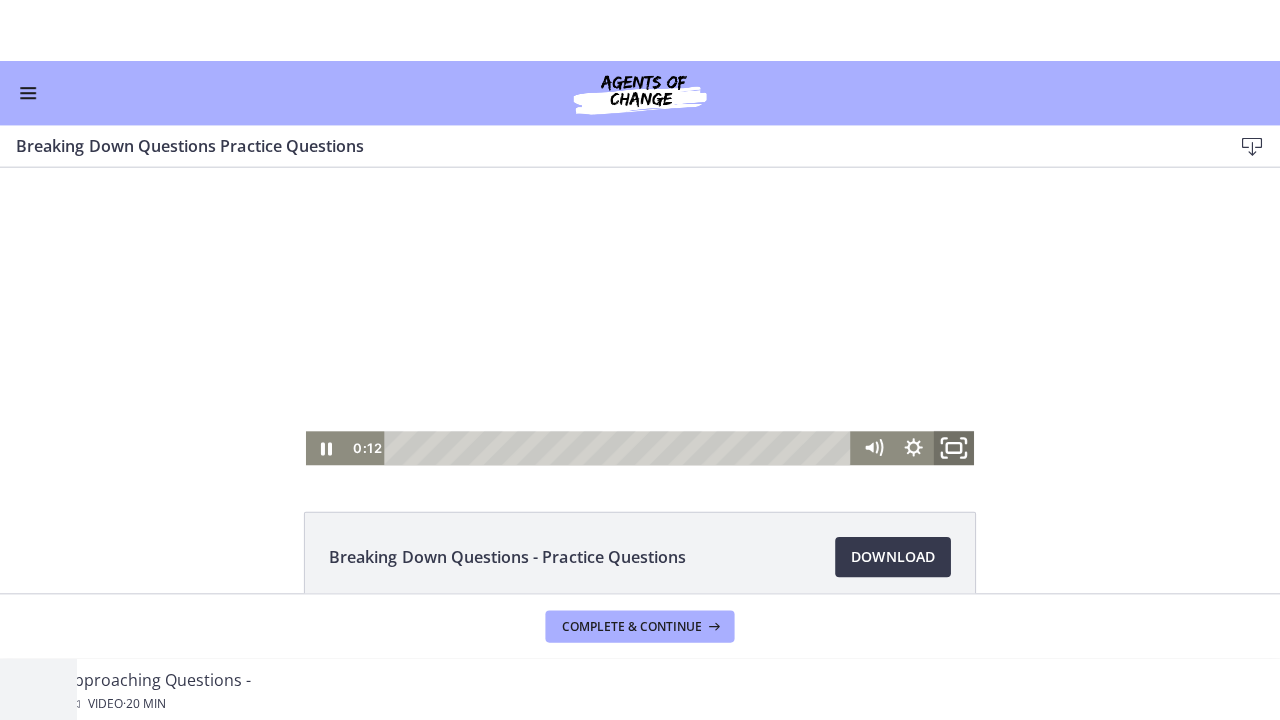 scroll, scrollTop: 0, scrollLeft: 0, axis: both 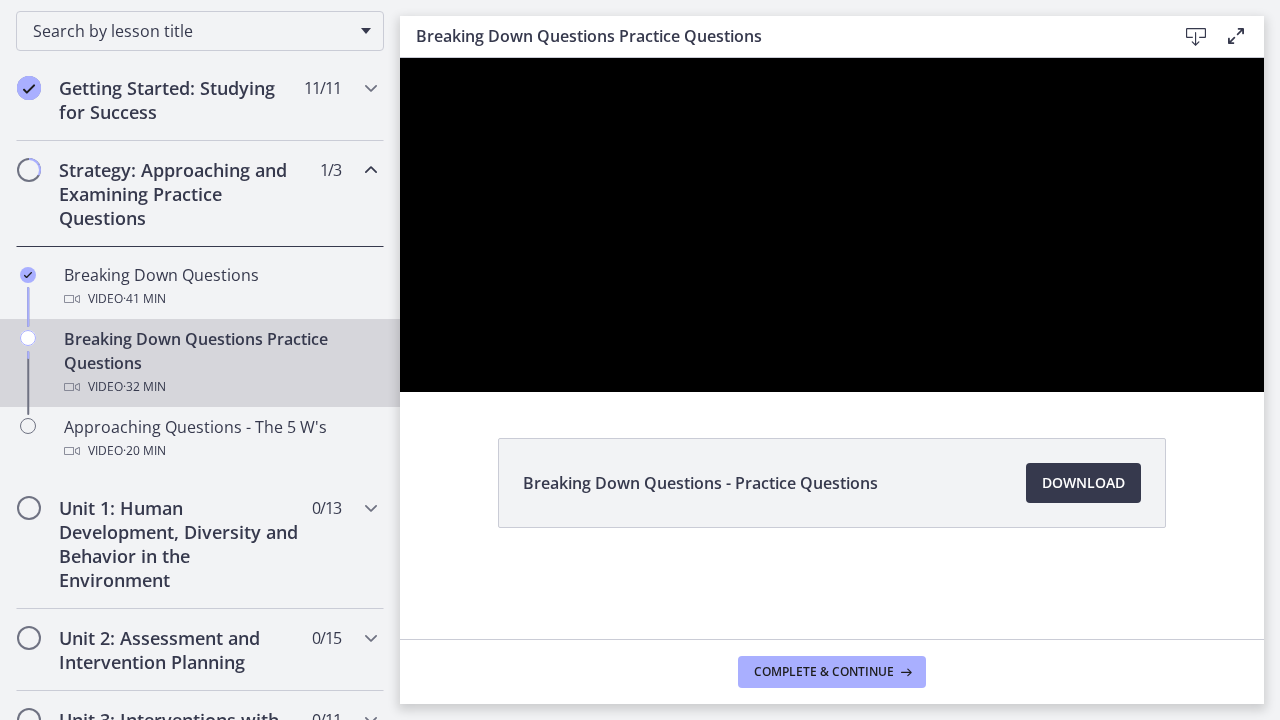 type 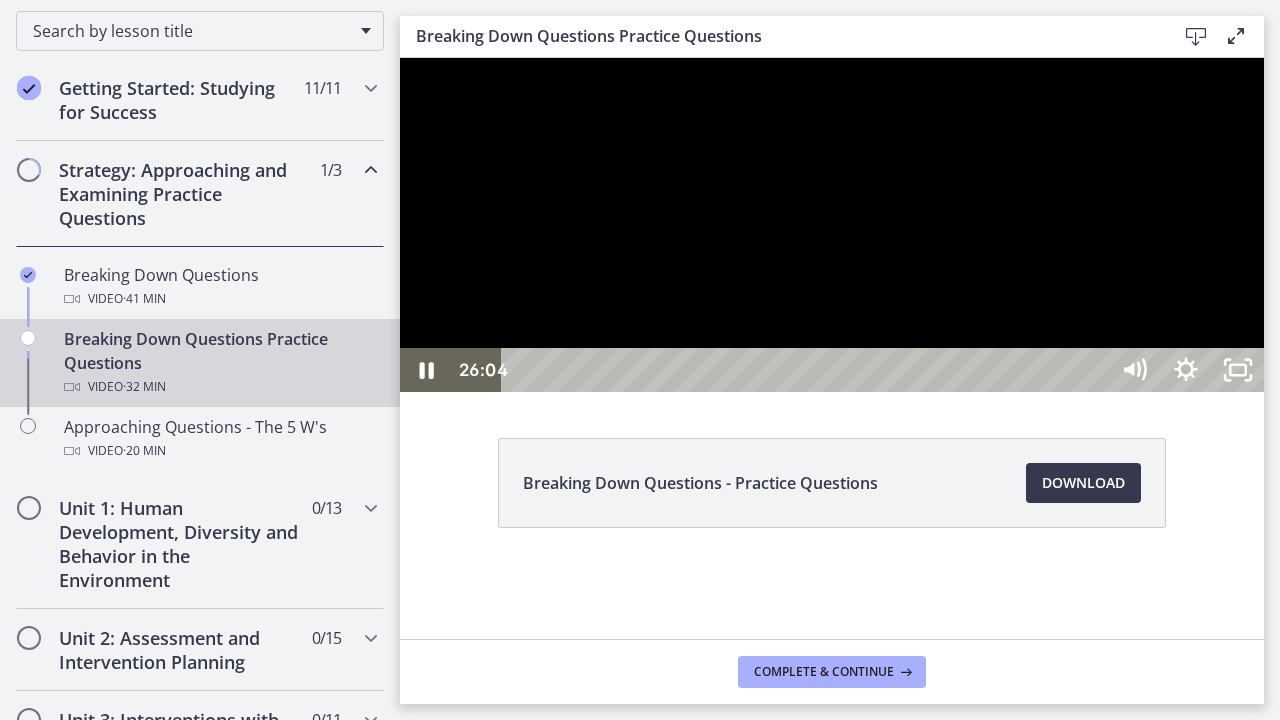 click at bounding box center (832, 225) 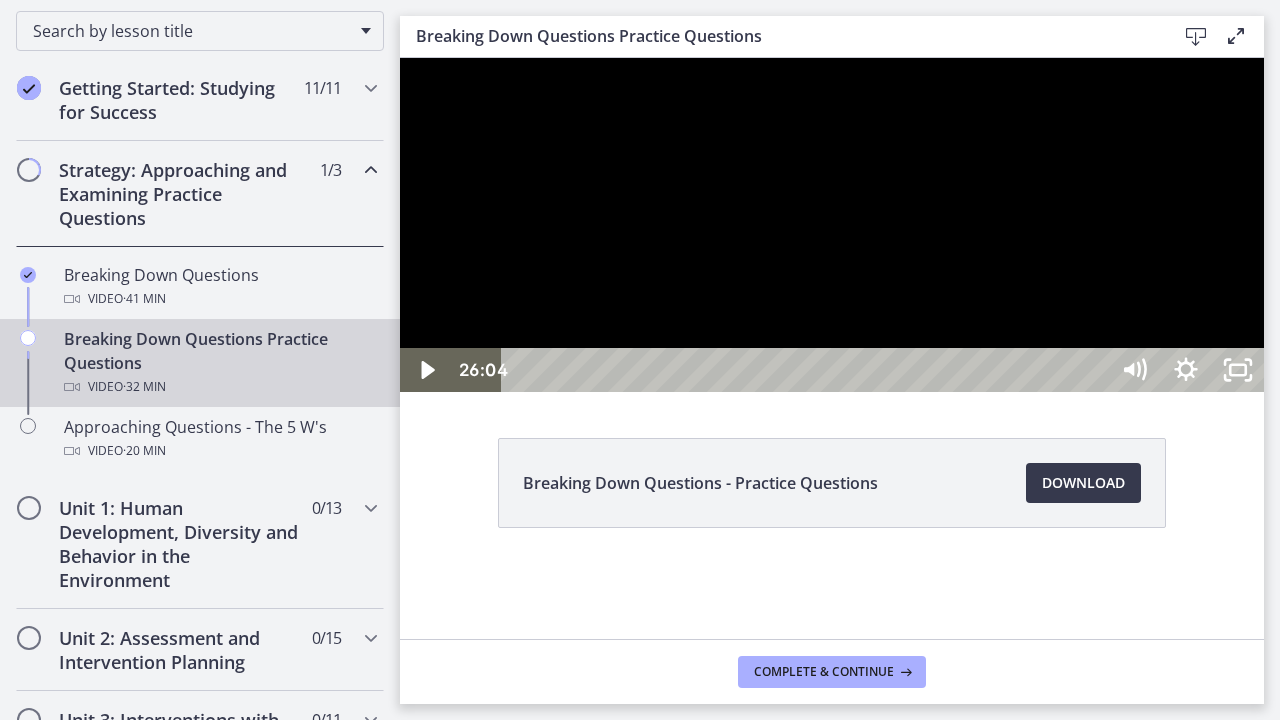 type 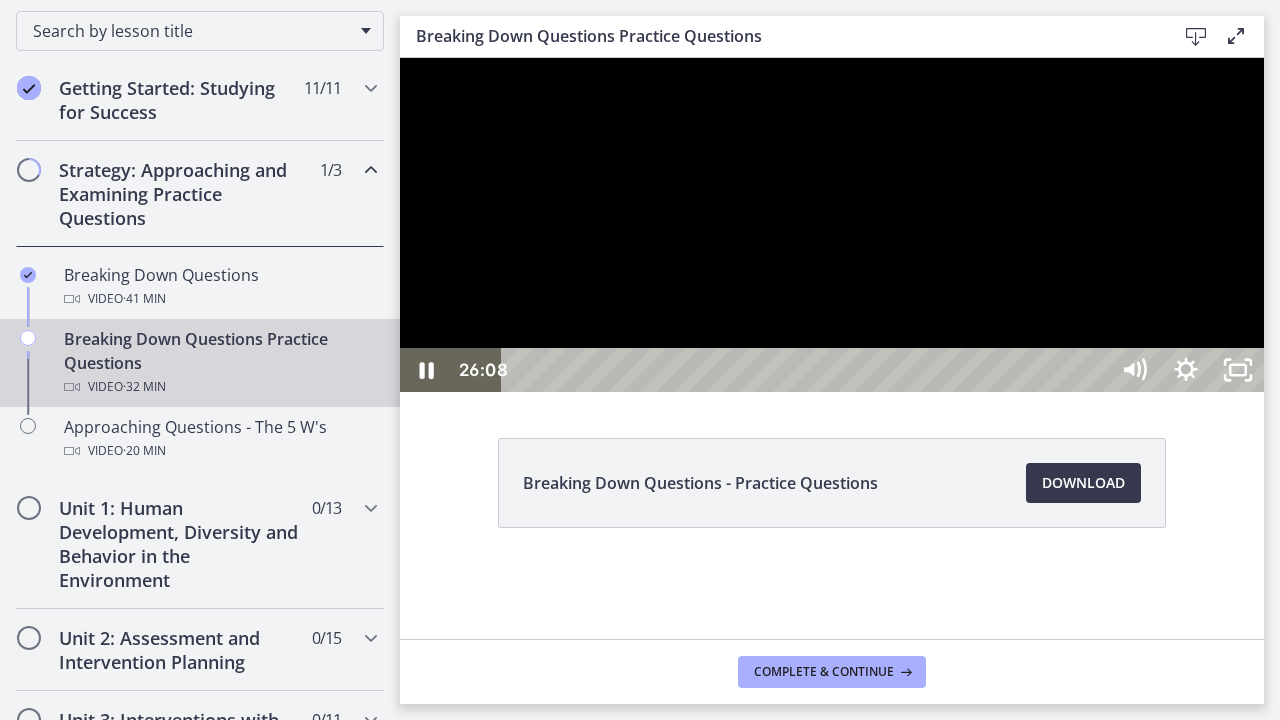 drag, startPoint x: 1626, startPoint y: 549, endPoint x: 1640, endPoint y: 616, distance: 68.44706 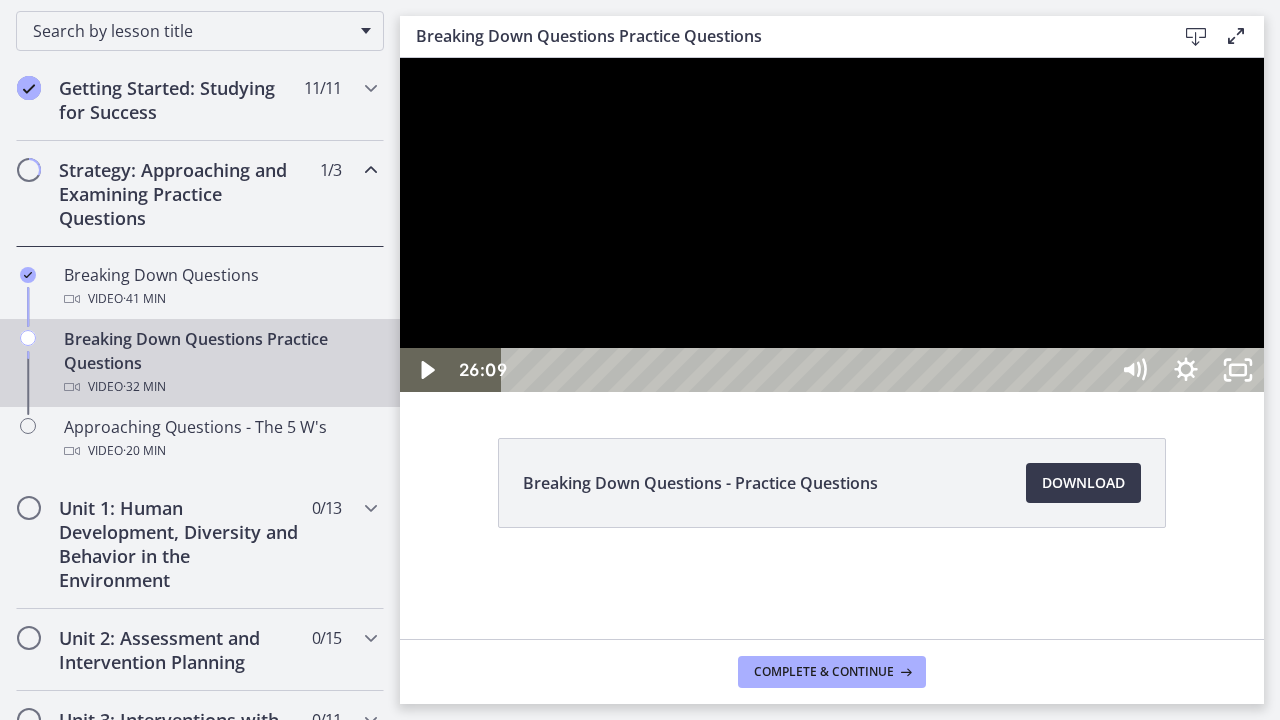 click at bounding box center [832, 225] 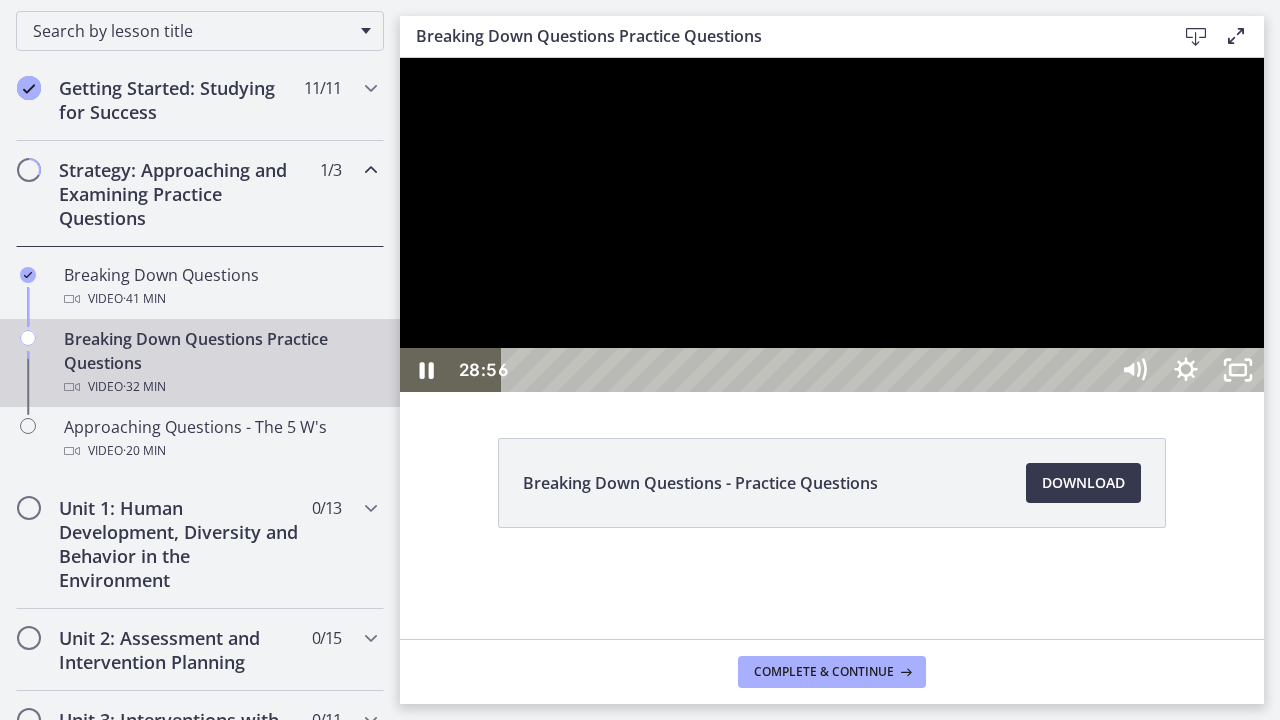 click on "28:56" at bounding box center (807, 370) 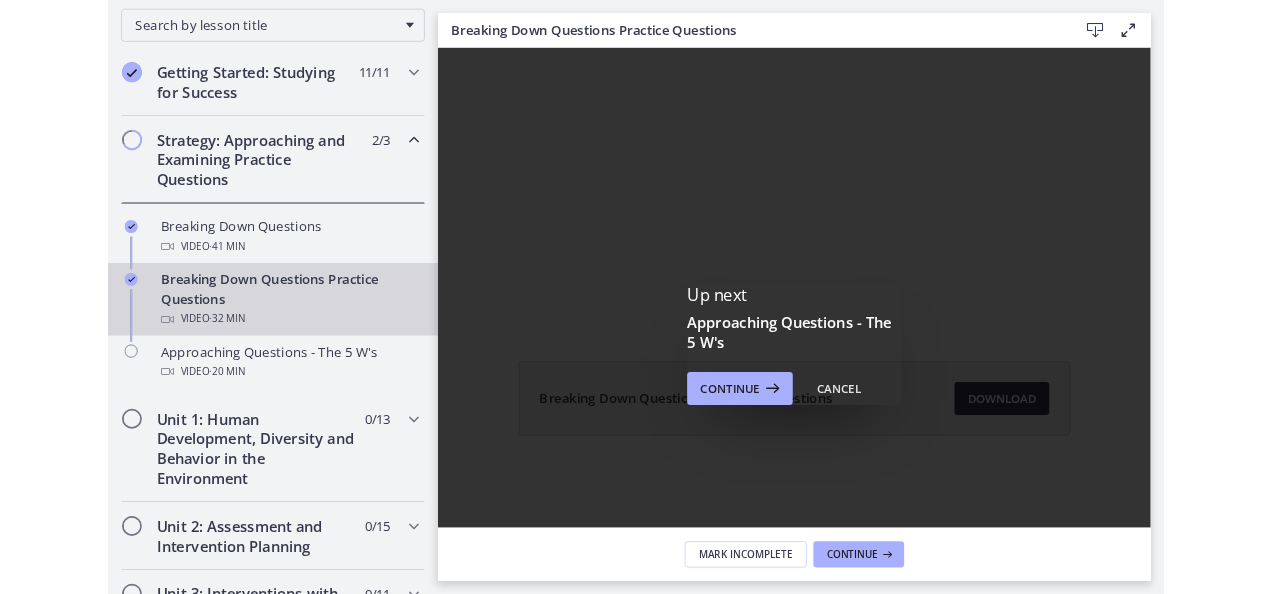 scroll, scrollTop: 0, scrollLeft: 0, axis: both 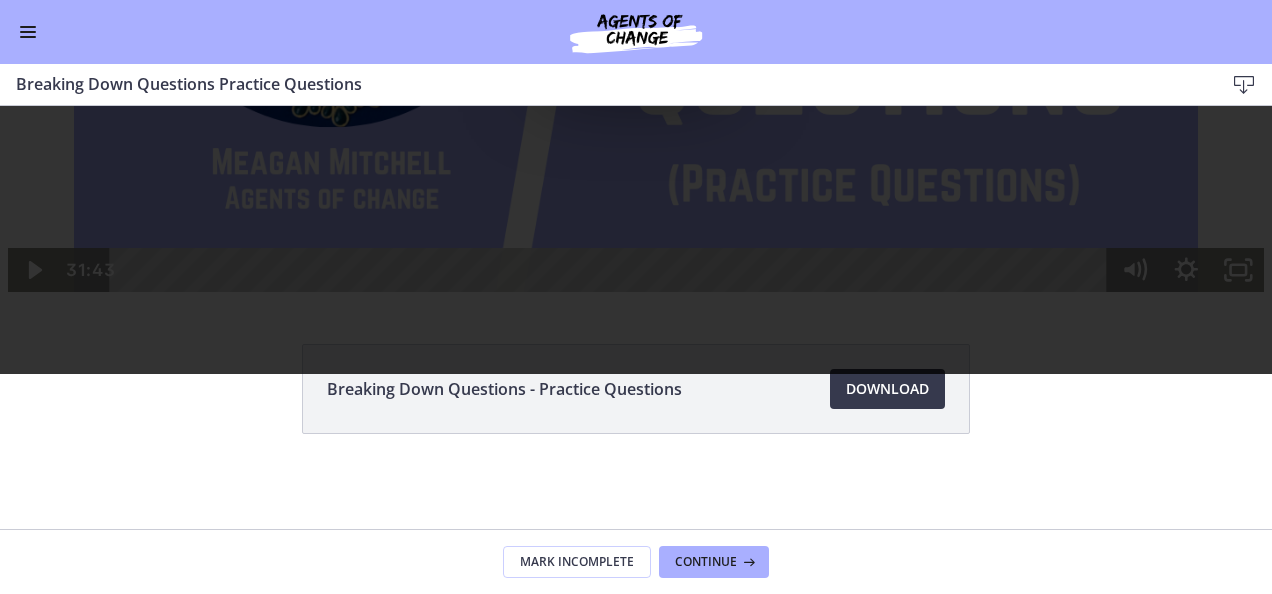 click at bounding box center (28, 37) 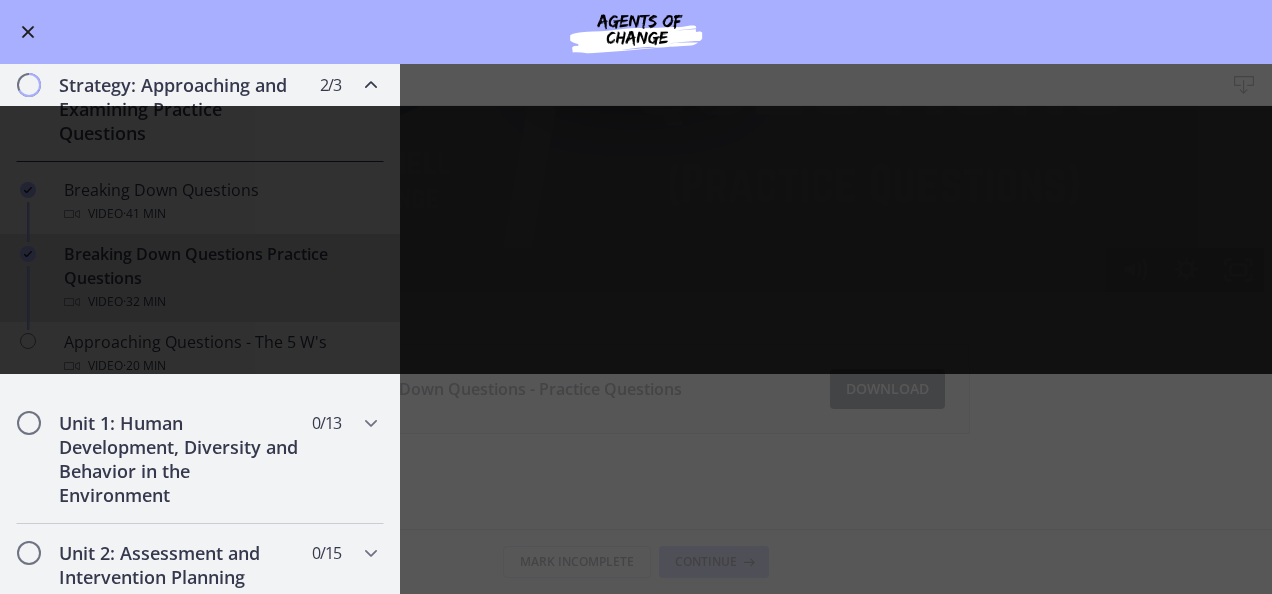 drag, startPoint x: 404, startPoint y: 269, endPoint x: 398, endPoint y: 325, distance: 56.32051 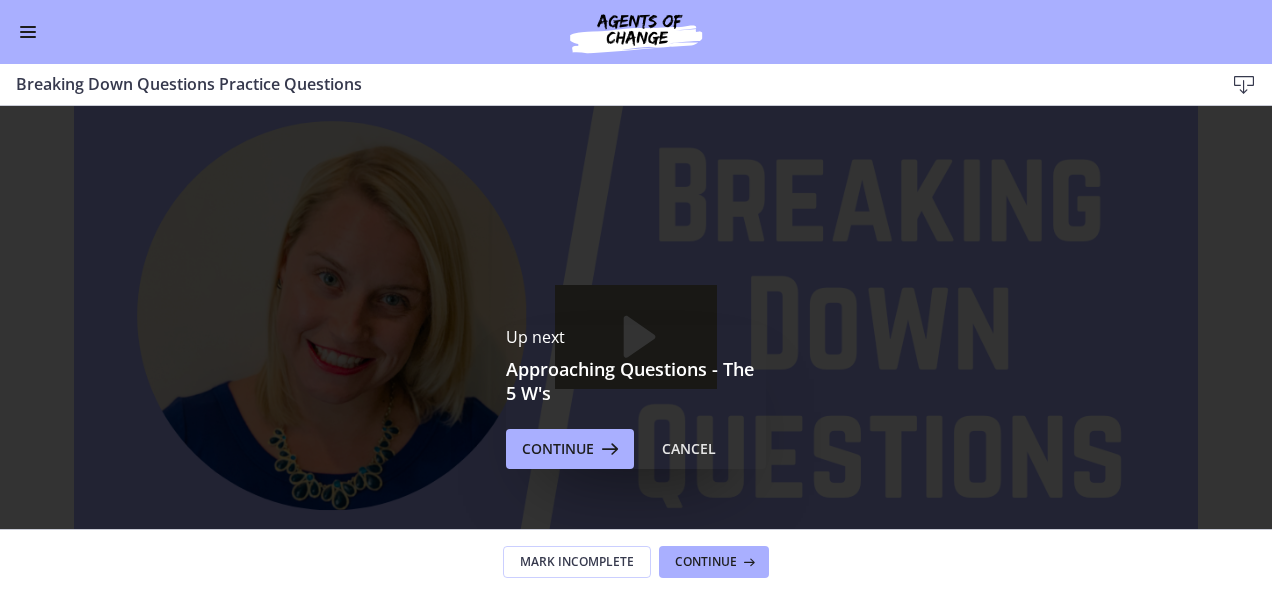 scroll, scrollTop: 0, scrollLeft: 0, axis: both 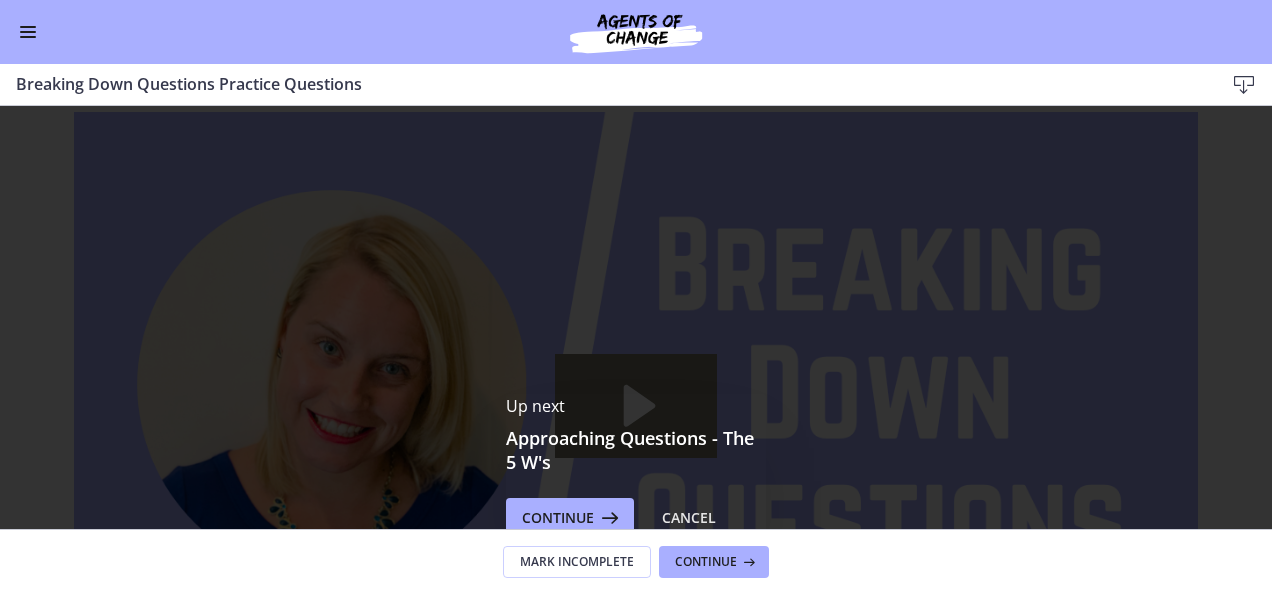 click at bounding box center [28, 32] 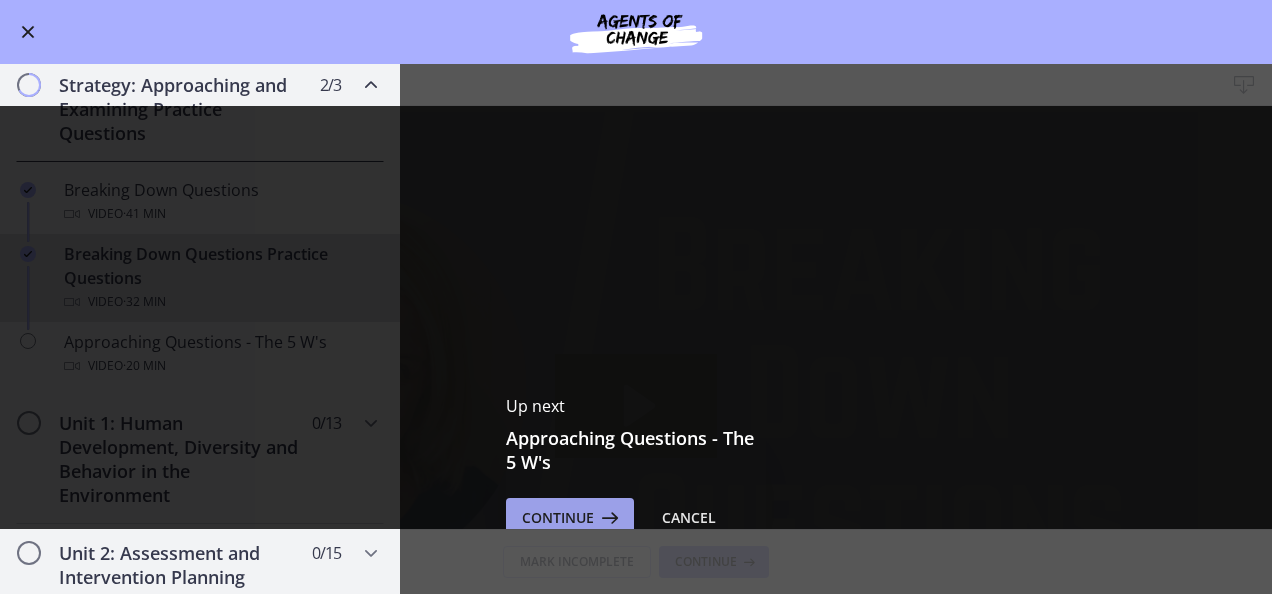 click on "Continue" at bounding box center [558, 518] 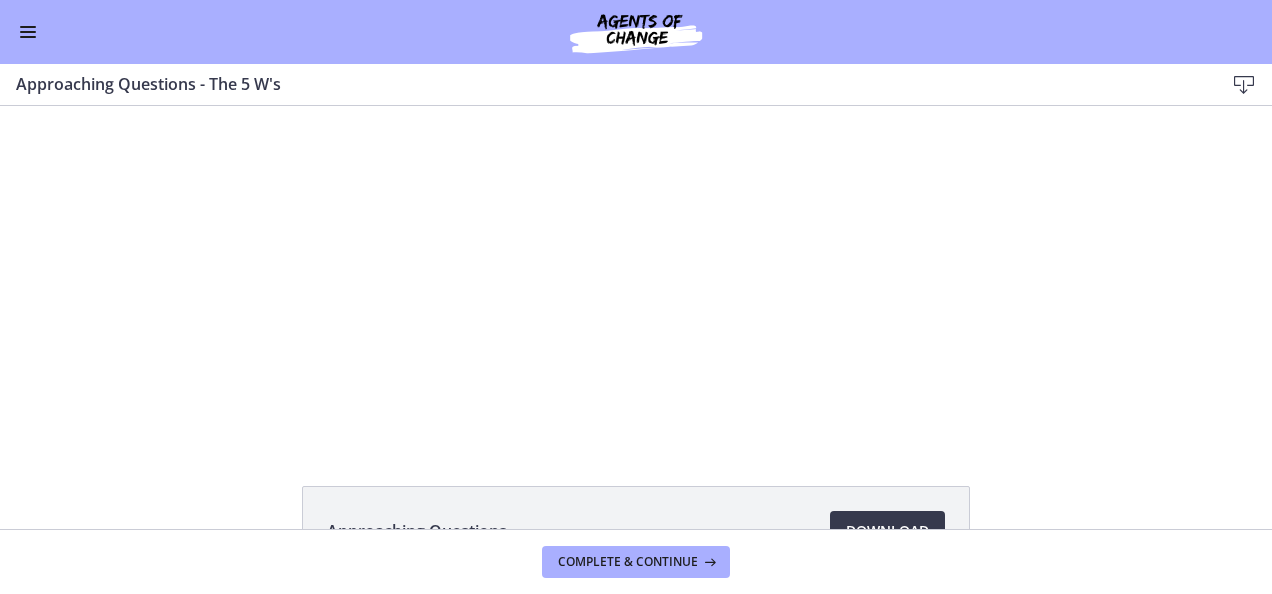 scroll, scrollTop: 0, scrollLeft: 0, axis: both 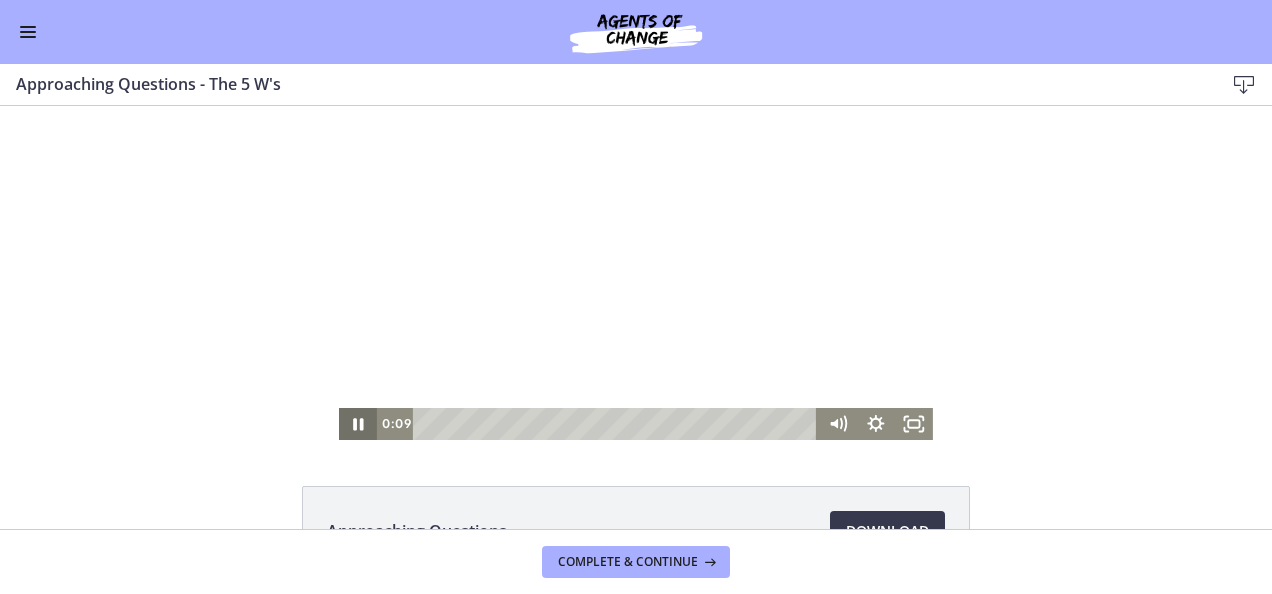 click 